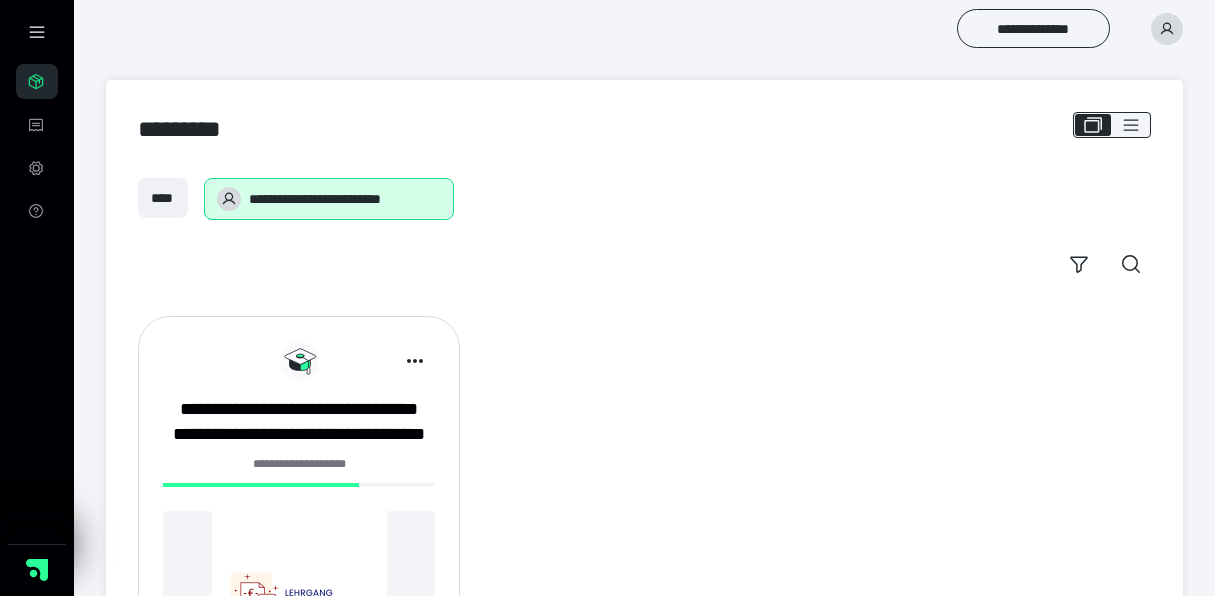 scroll, scrollTop: 0, scrollLeft: 0, axis: both 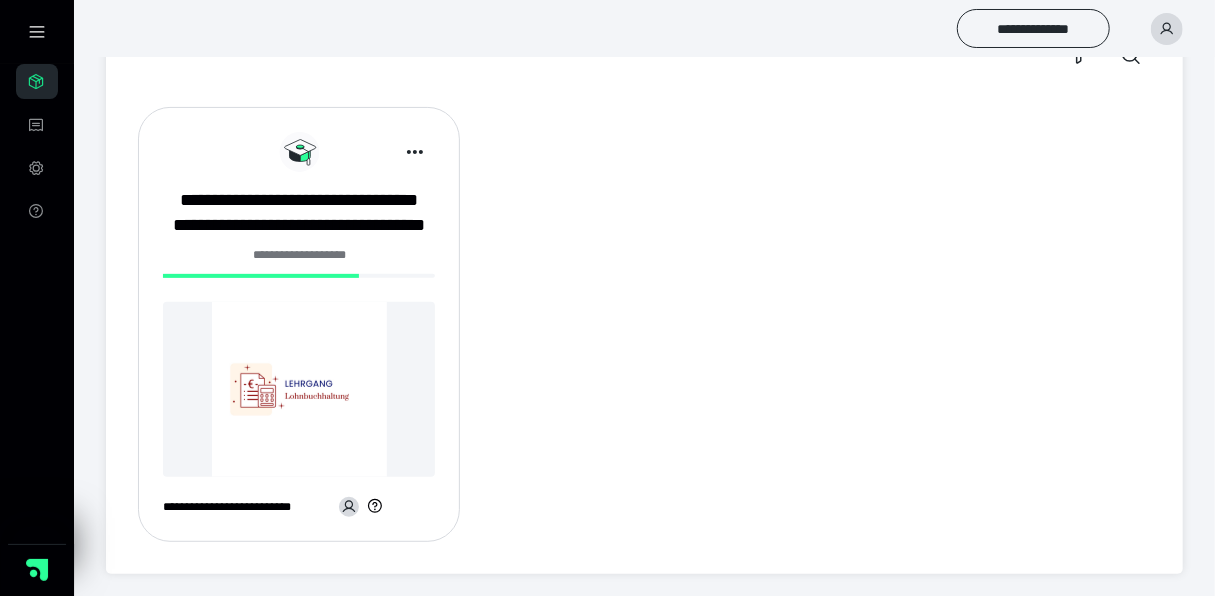 click at bounding box center [299, 389] 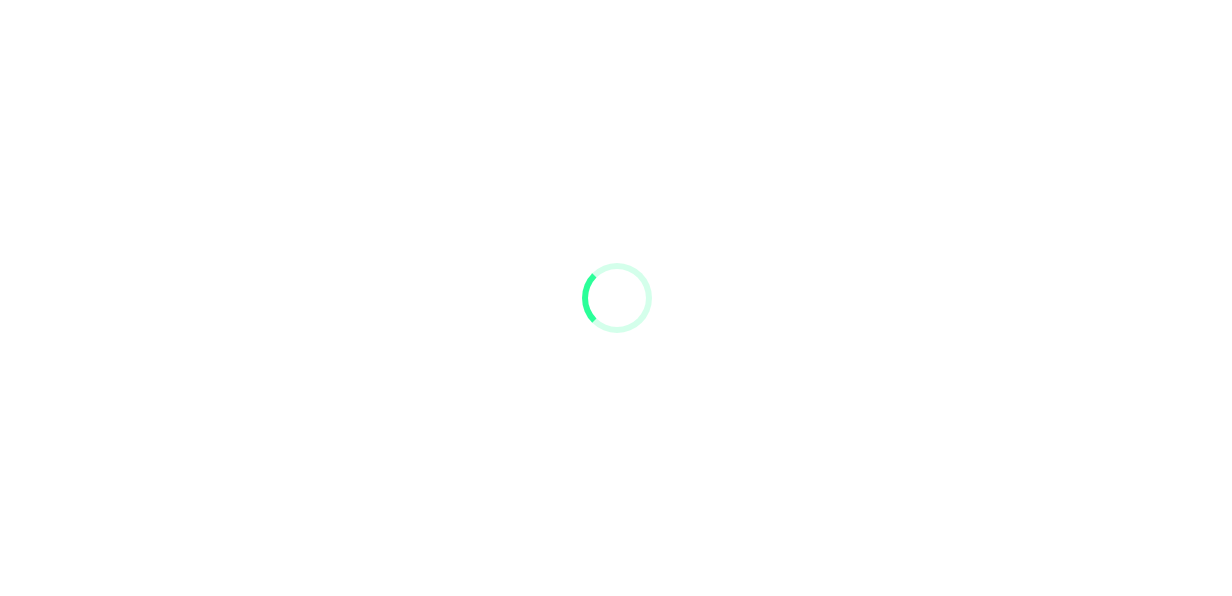 scroll, scrollTop: 0, scrollLeft: 0, axis: both 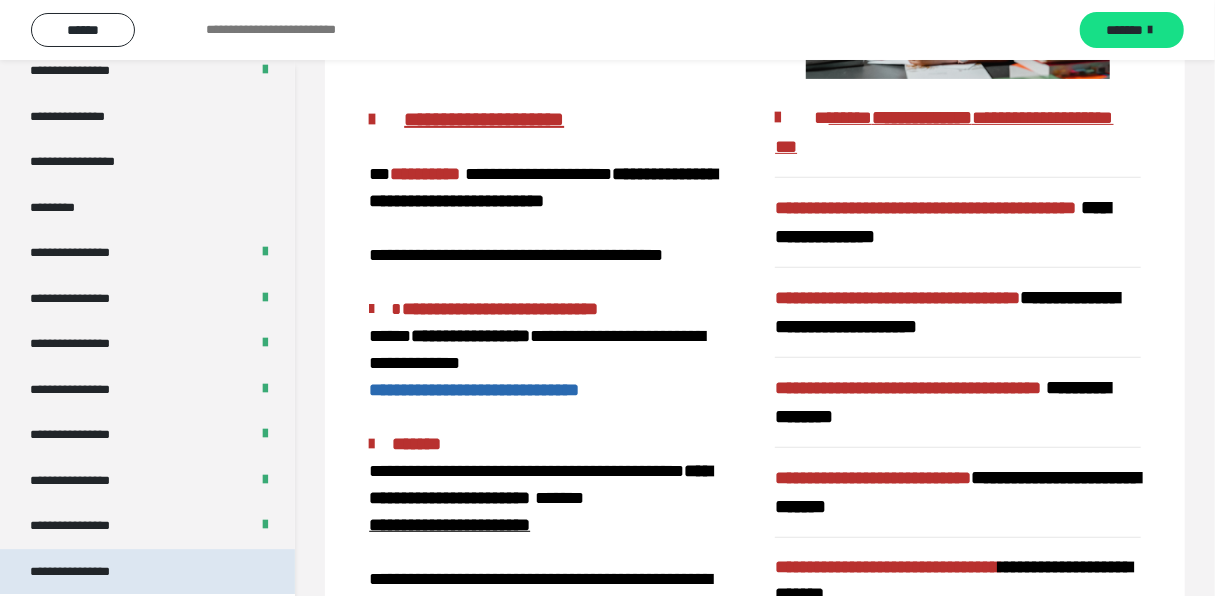 click on "**********" at bounding box center (87, 572) 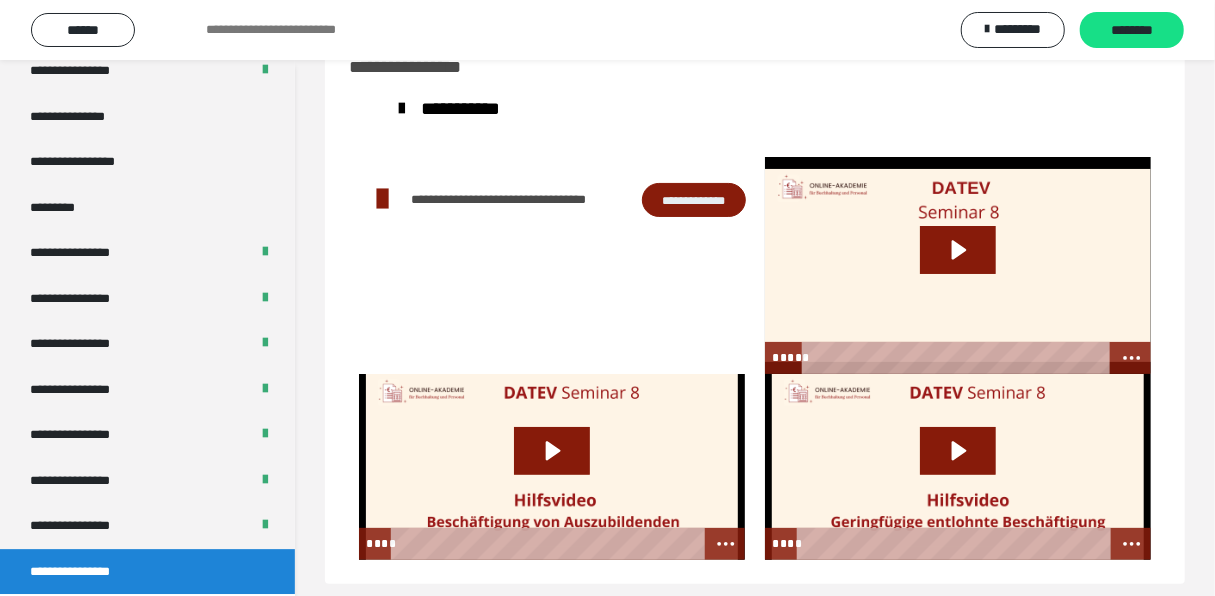 scroll, scrollTop: 78, scrollLeft: 0, axis: vertical 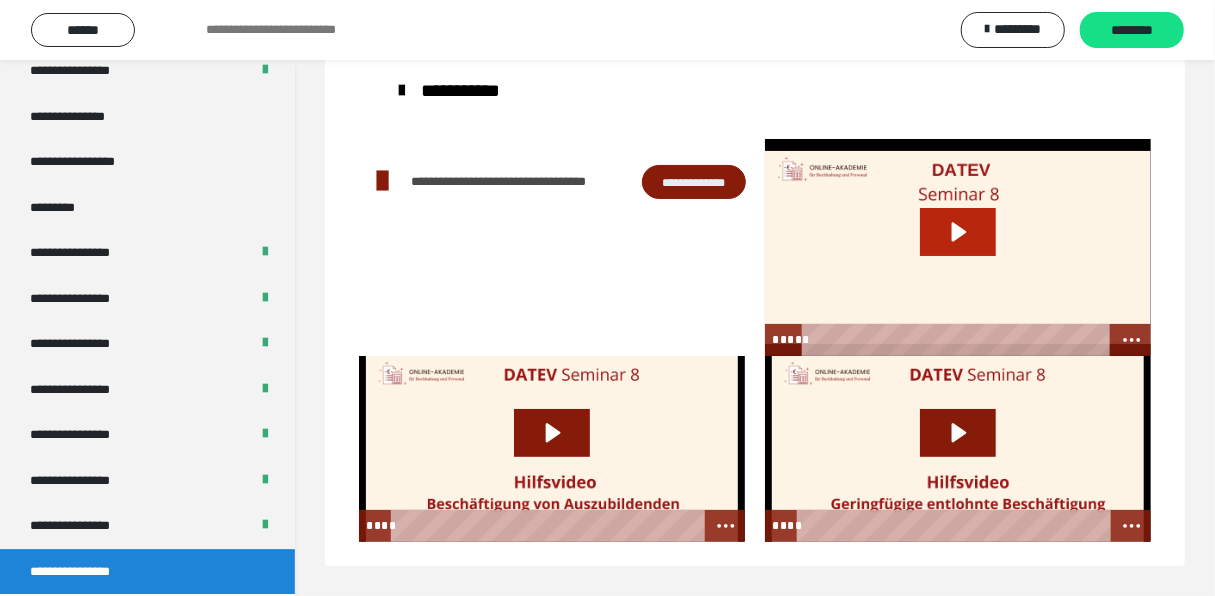 click 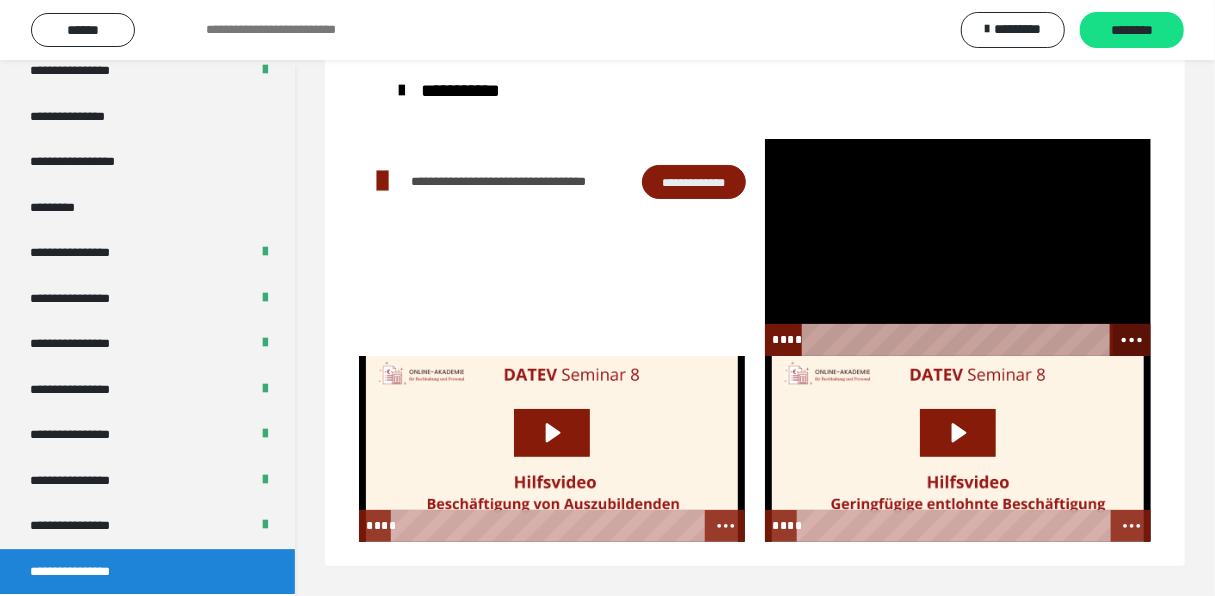 click 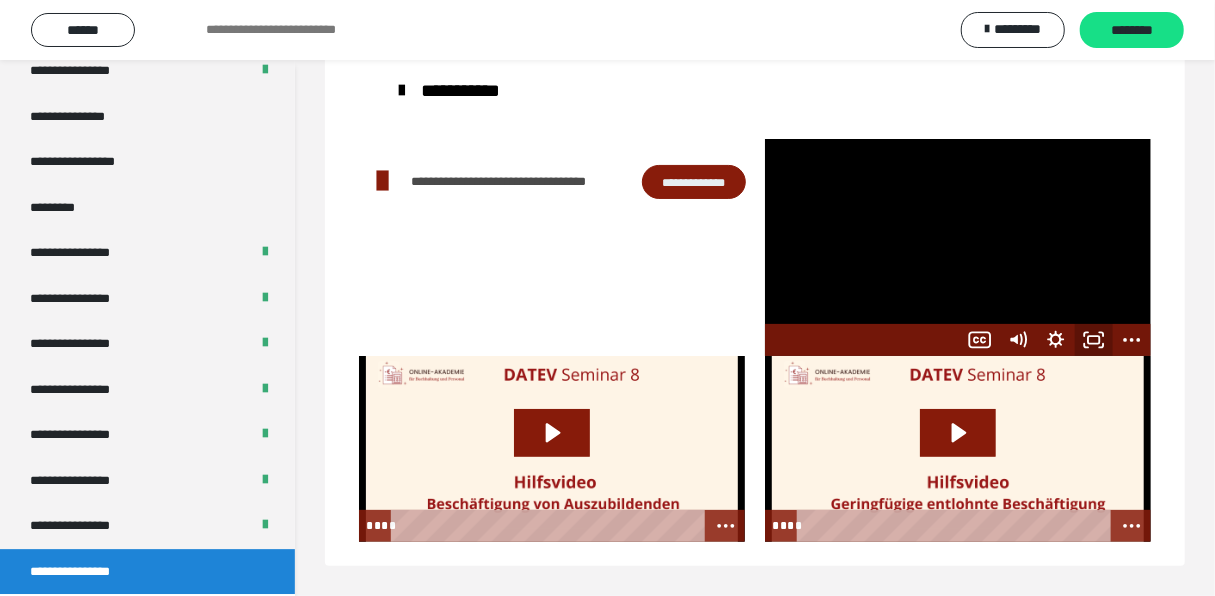 click 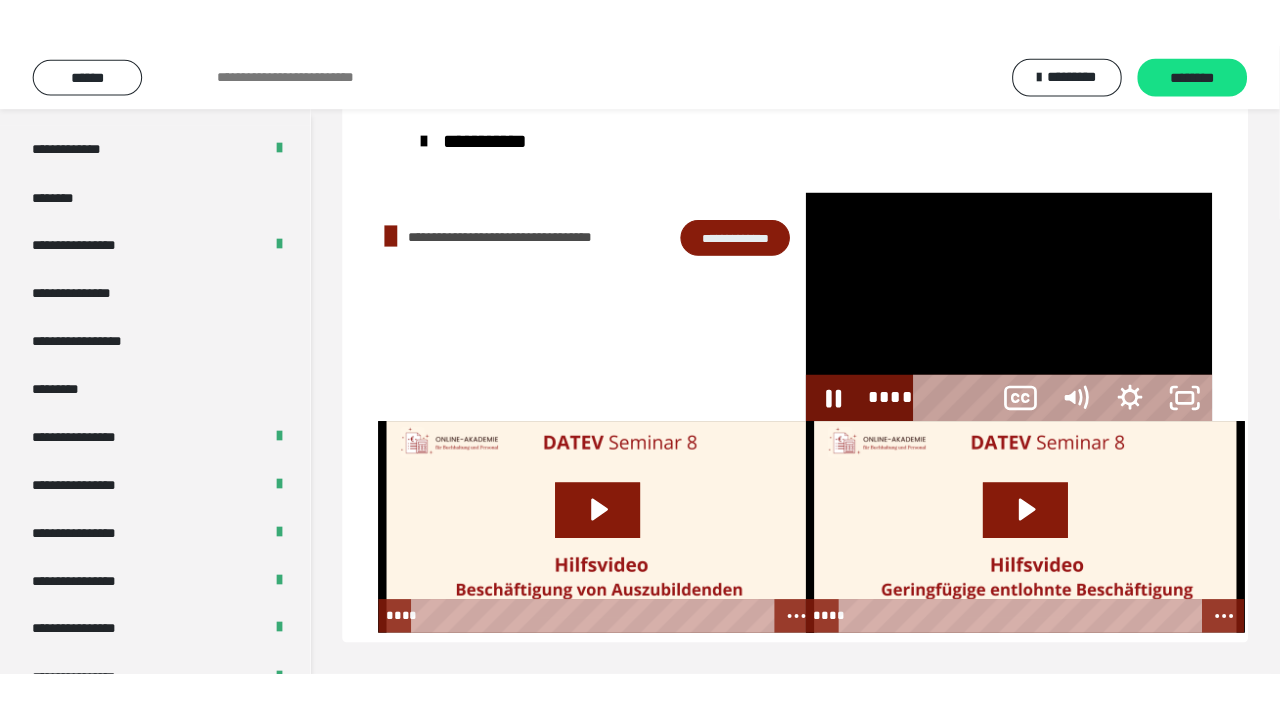 scroll, scrollTop: 60, scrollLeft: 0, axis: vertical 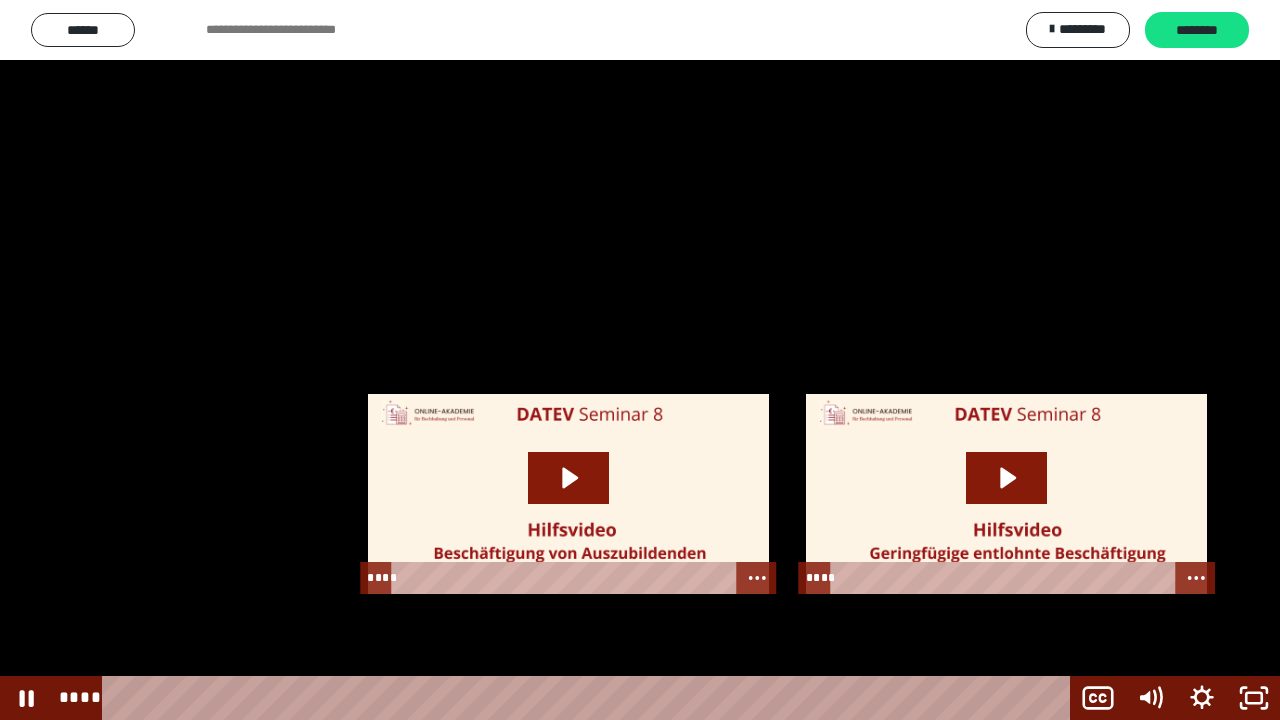 click at bounding box center (640, 360) 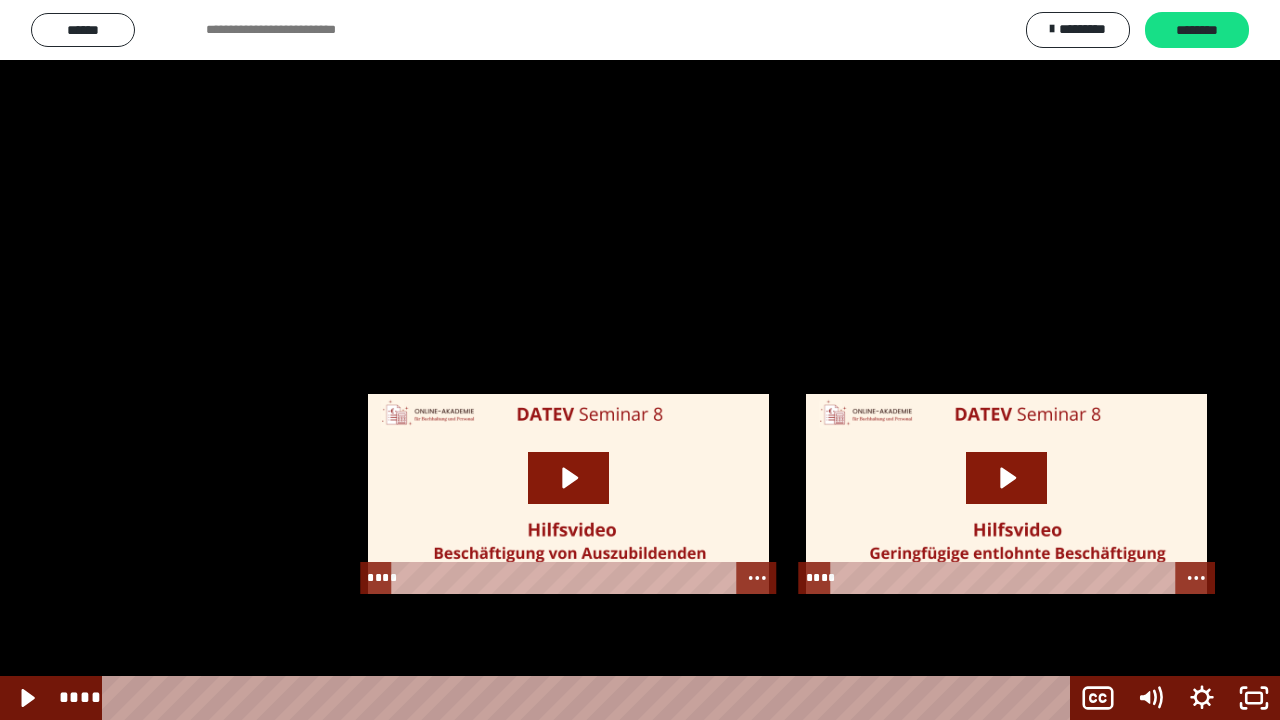 click at bounding box center (640, 360) 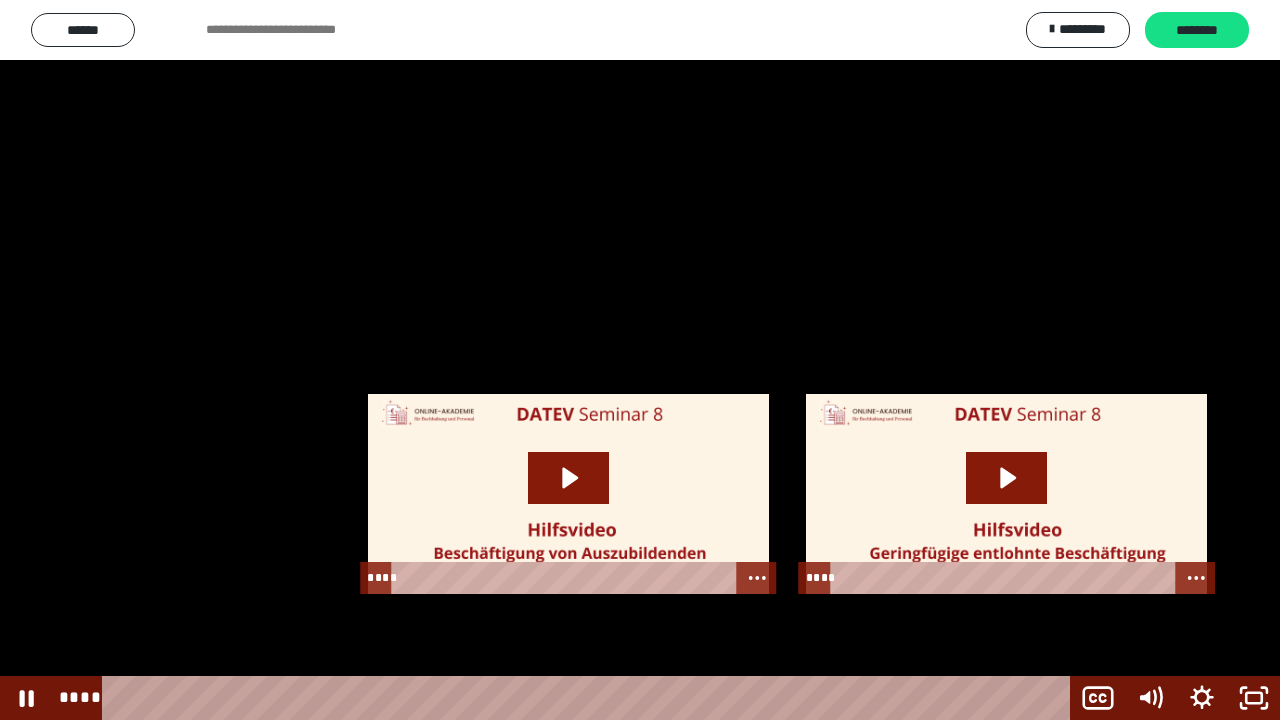 click at bounding box center [640, 360] 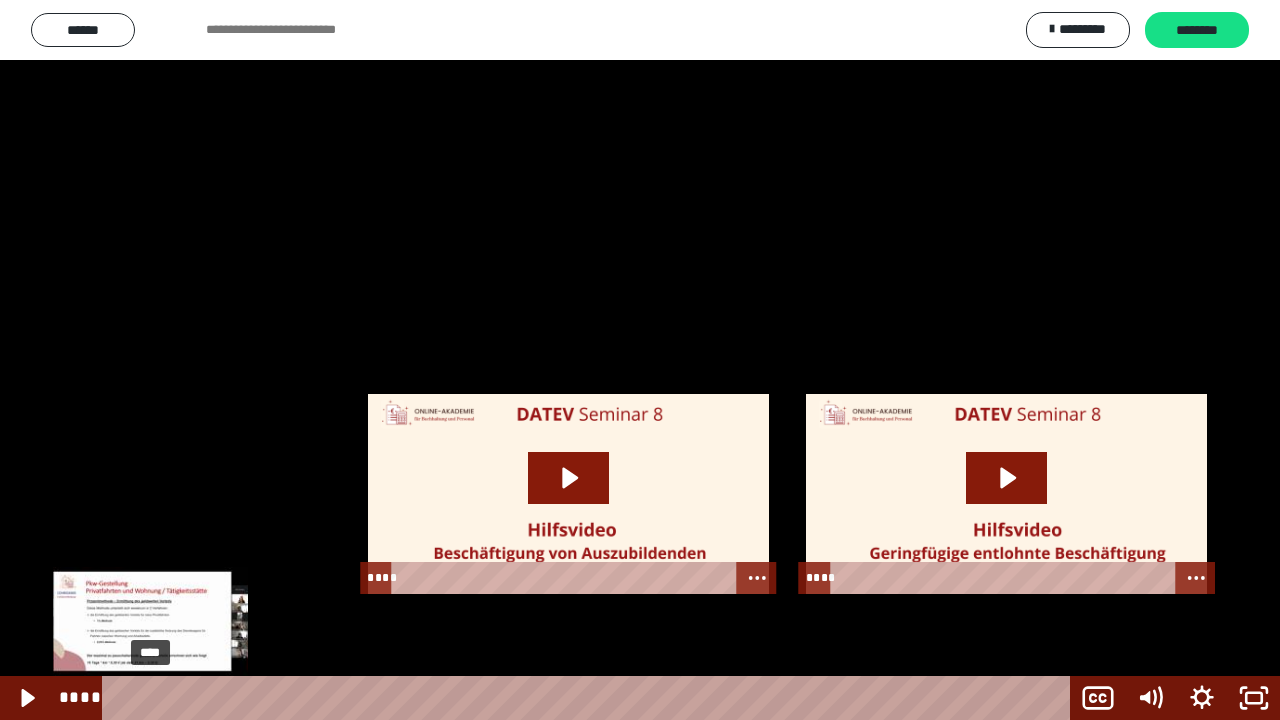 click at bounding box center [150, 698] 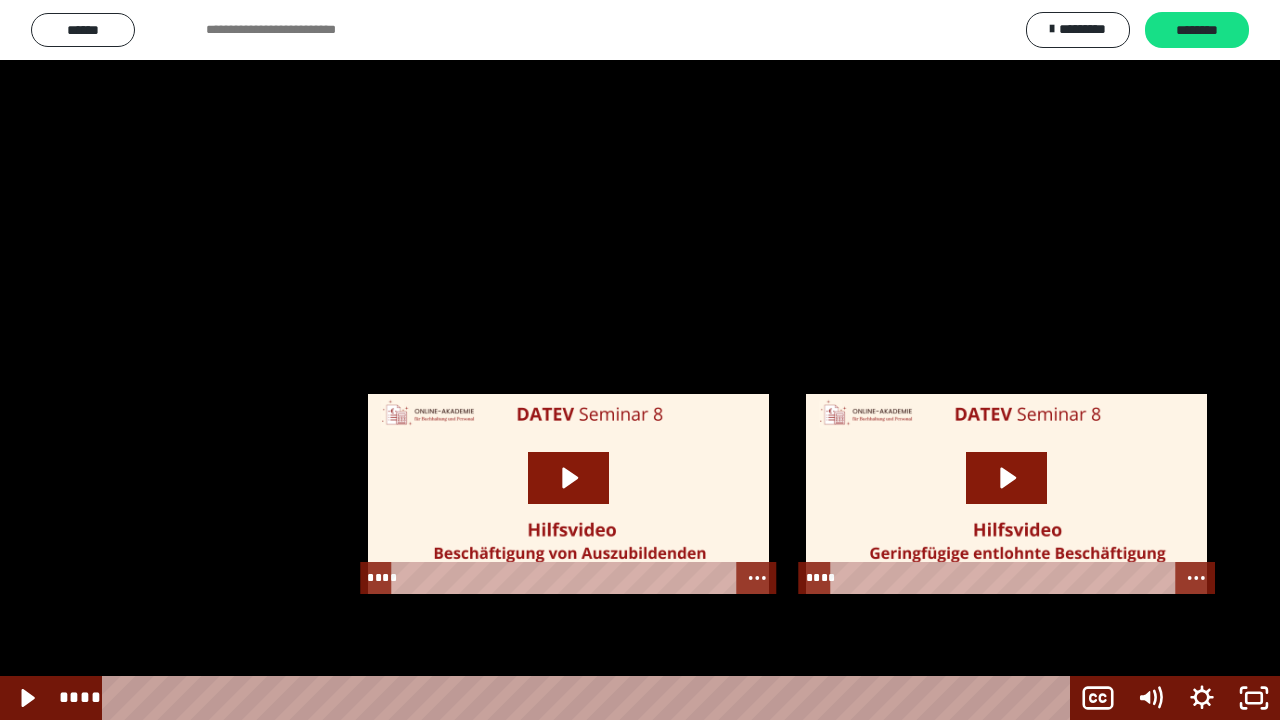 click at bounding box center (640, 360) 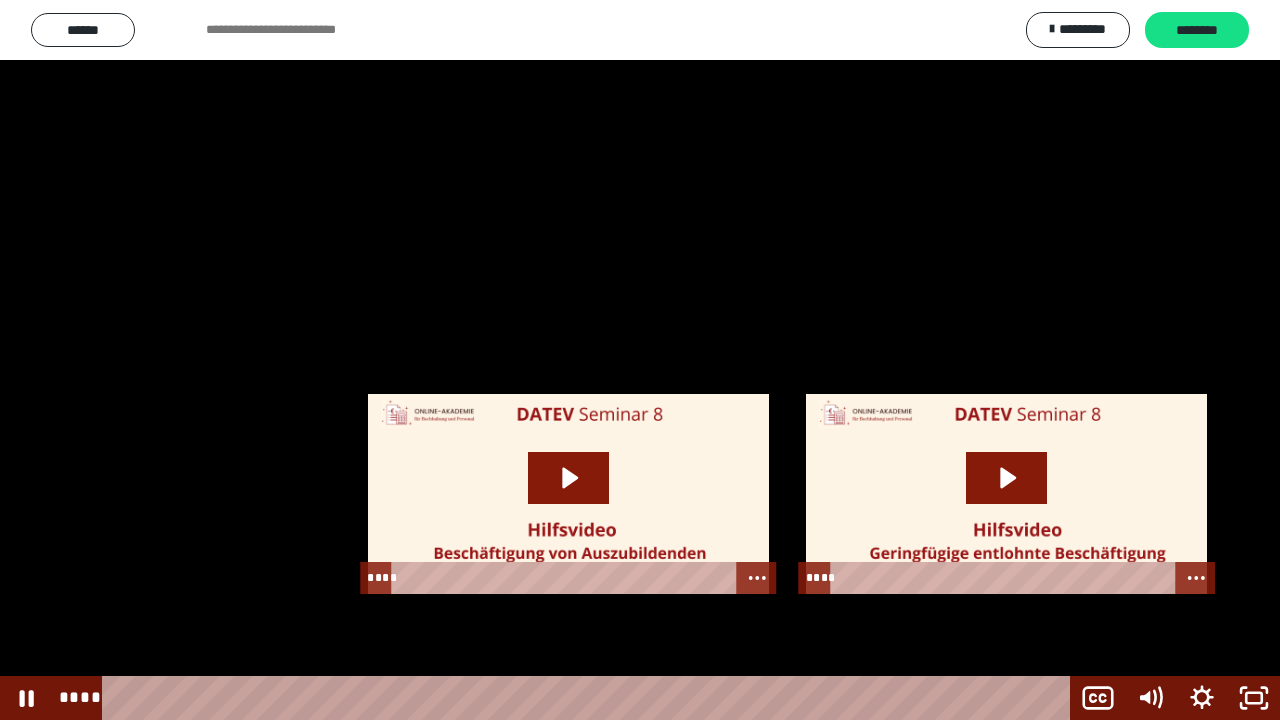 click at bounding box center [640, 360] 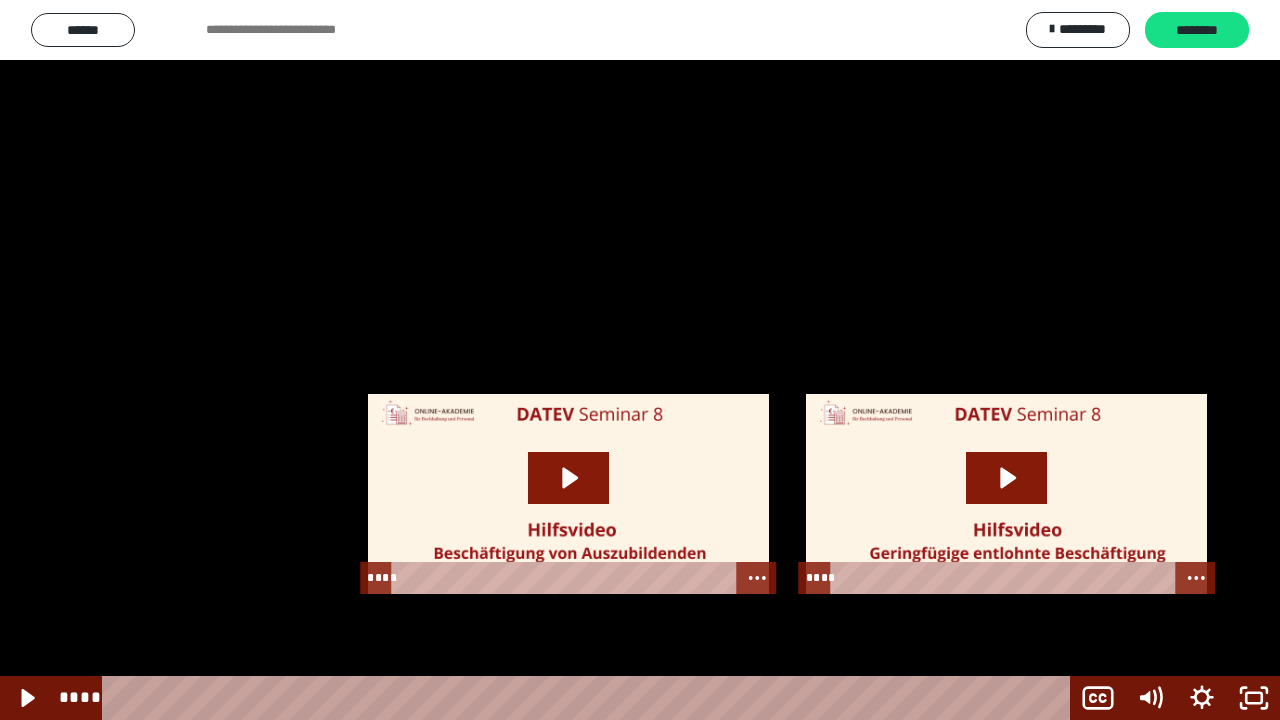 click at bounding box center (640, 360) 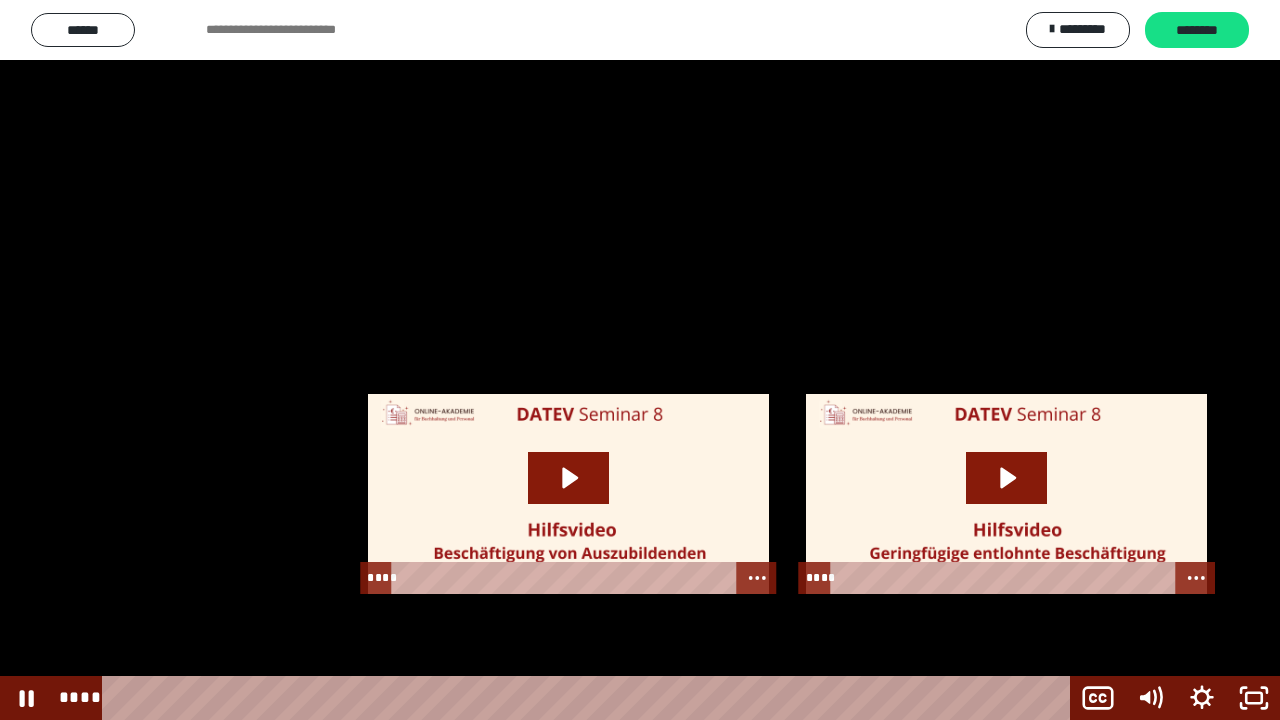 click at bounding box center (640, 360) 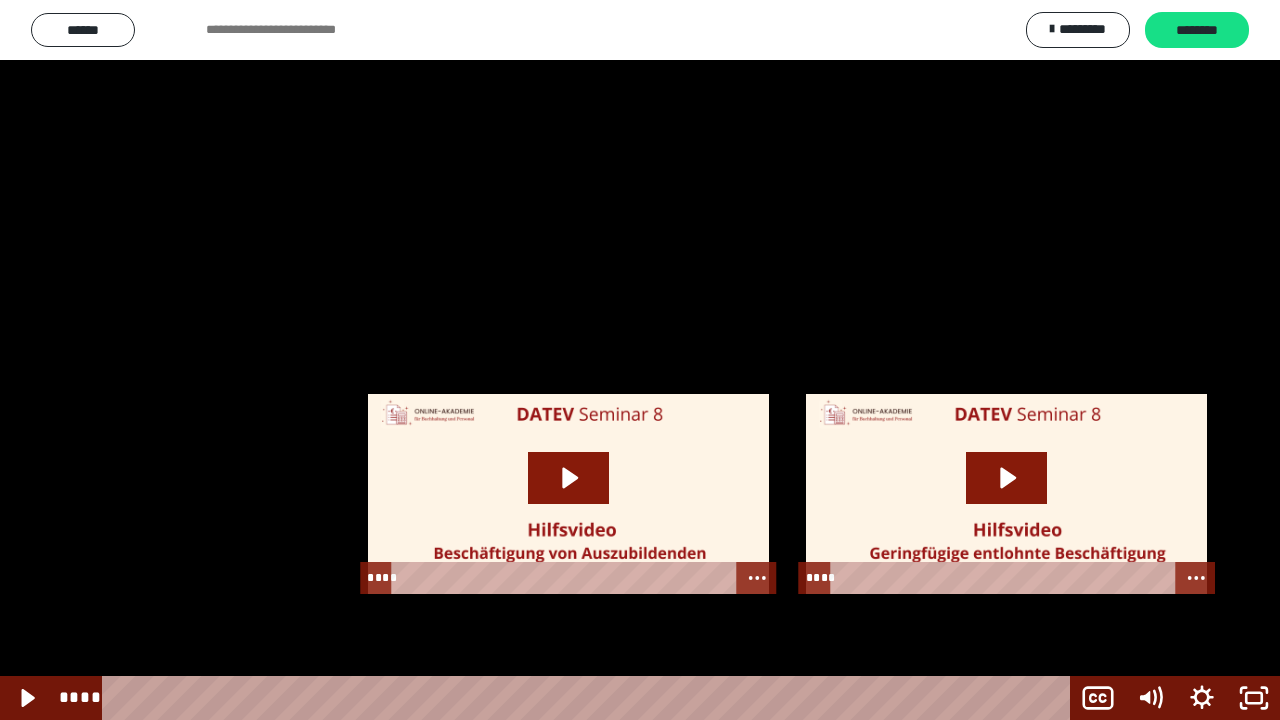 click at bounding box center [640, 360] 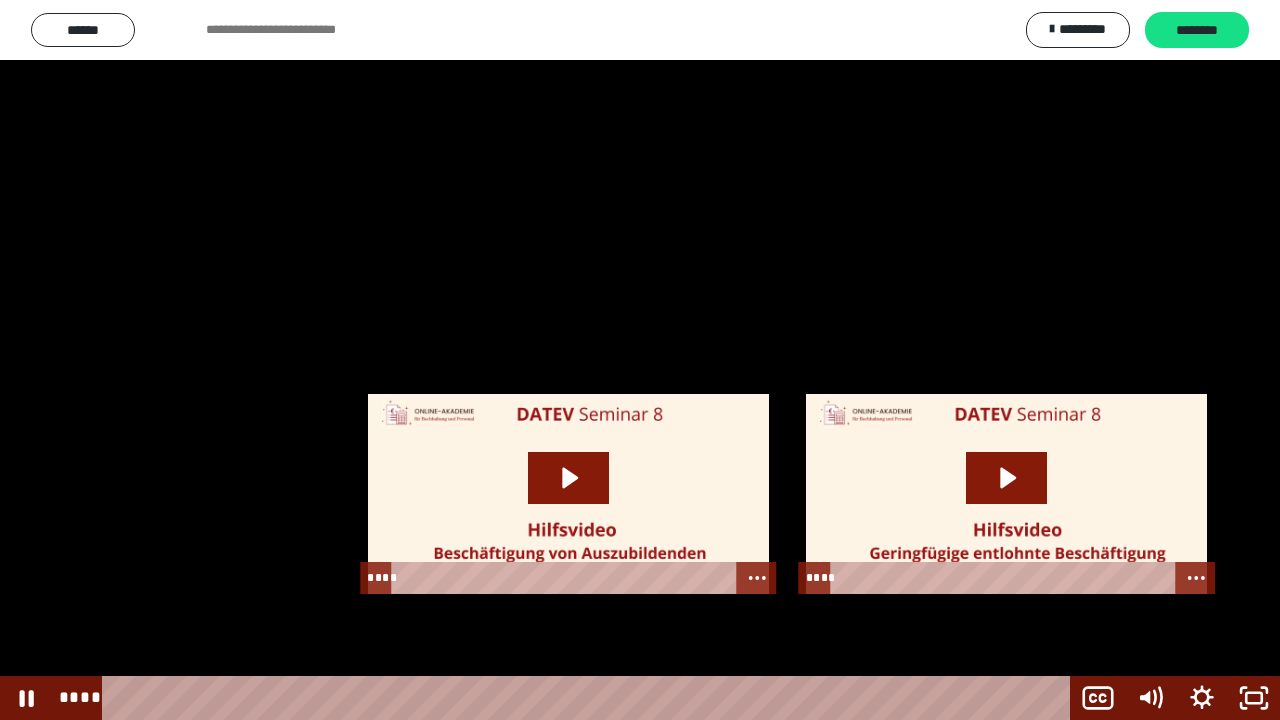 click at bounding box center (640, 360) 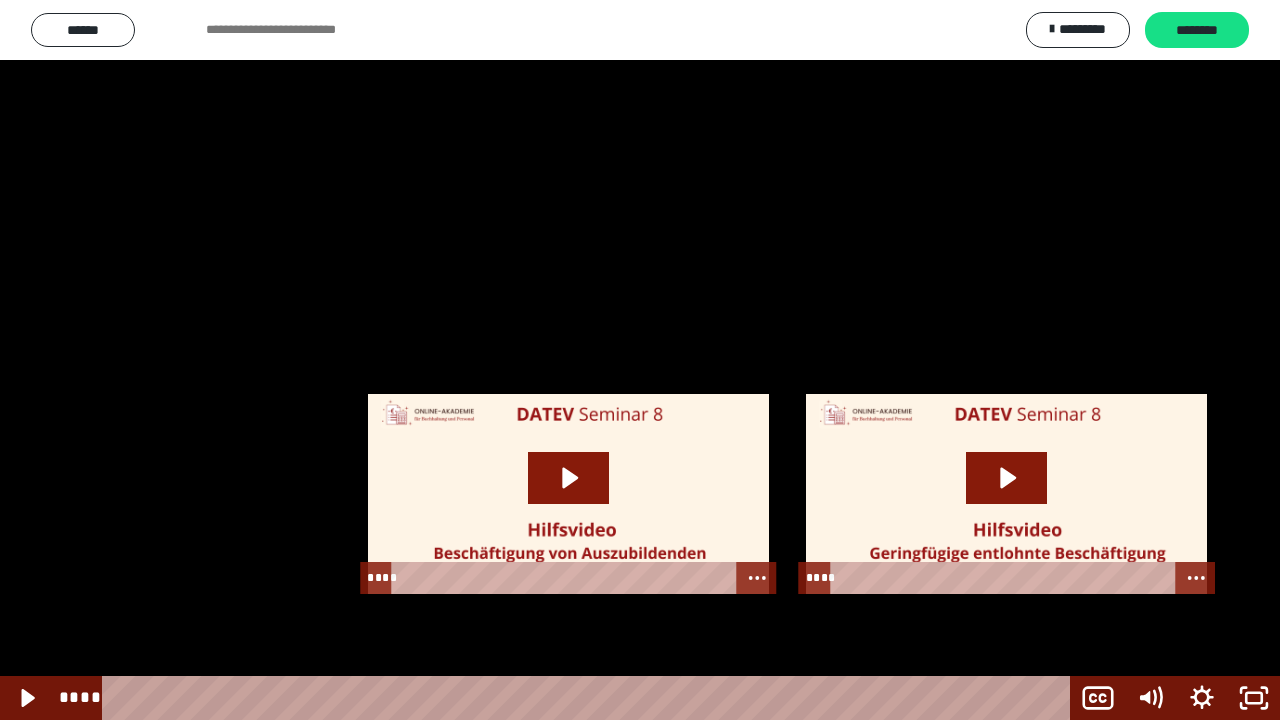 click at bounding box center (640, 360) 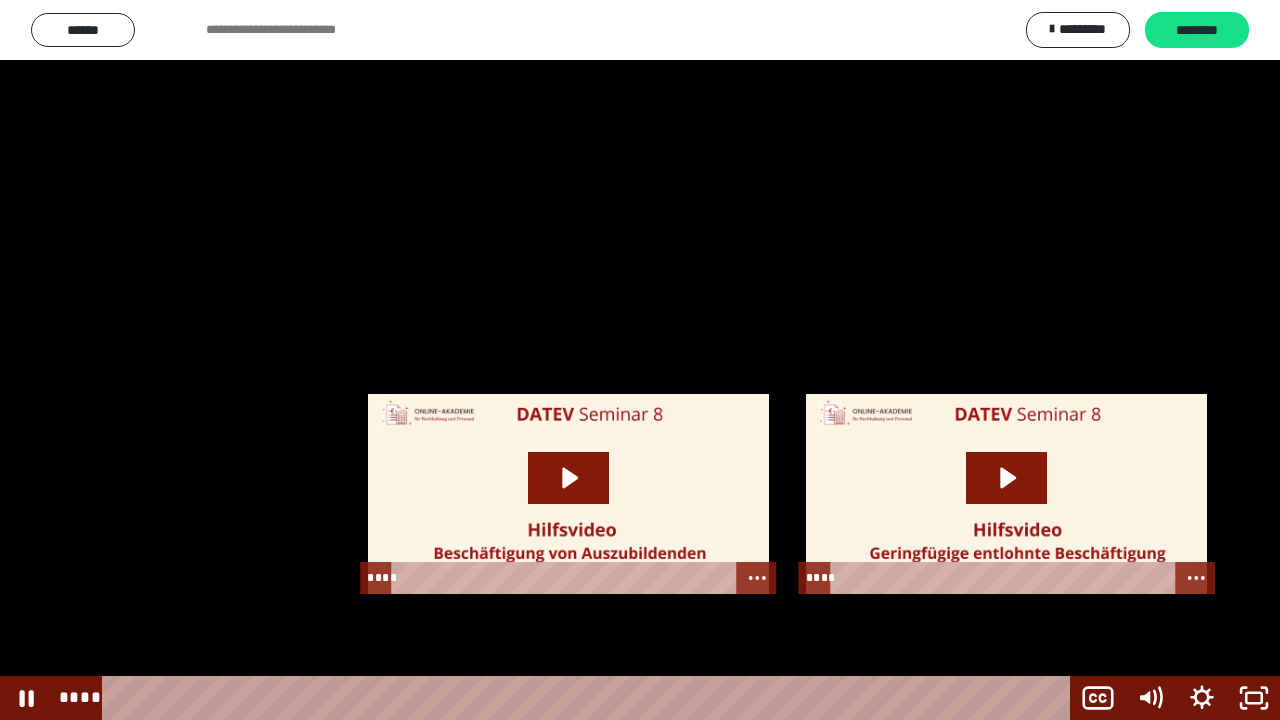 click at bounding box center (640, 360) 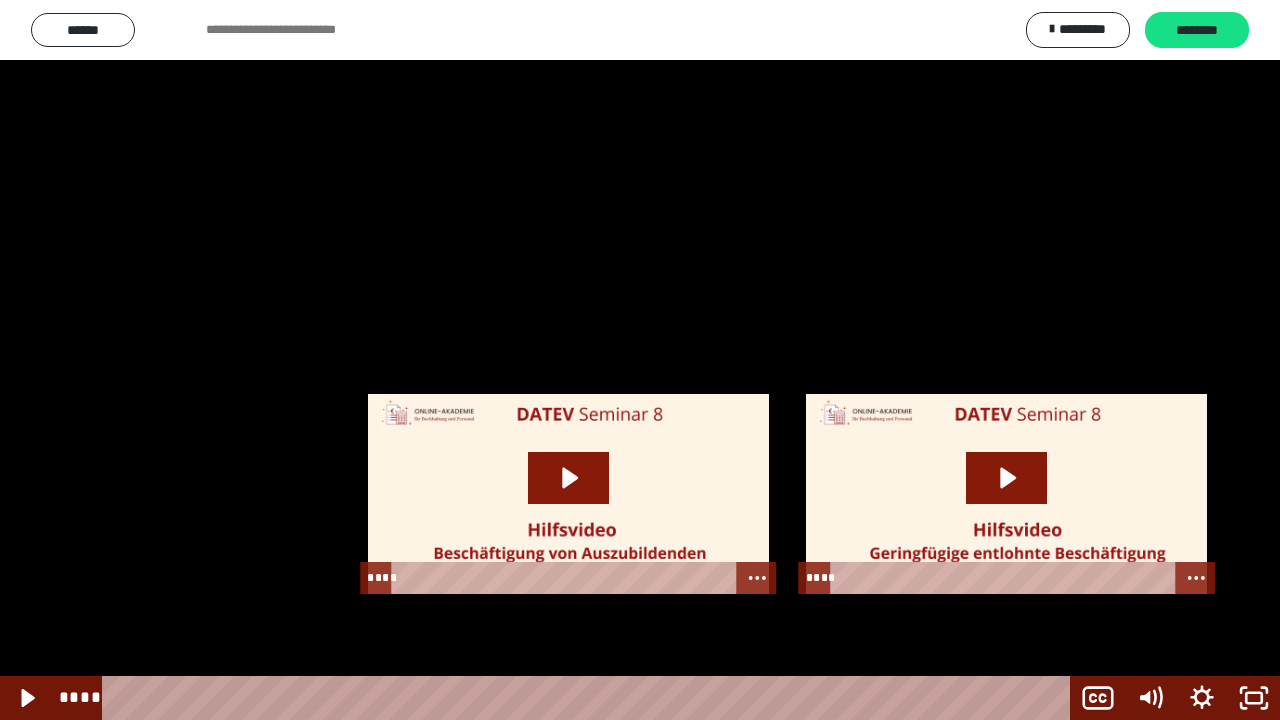 click at bounding box center [640, 360] 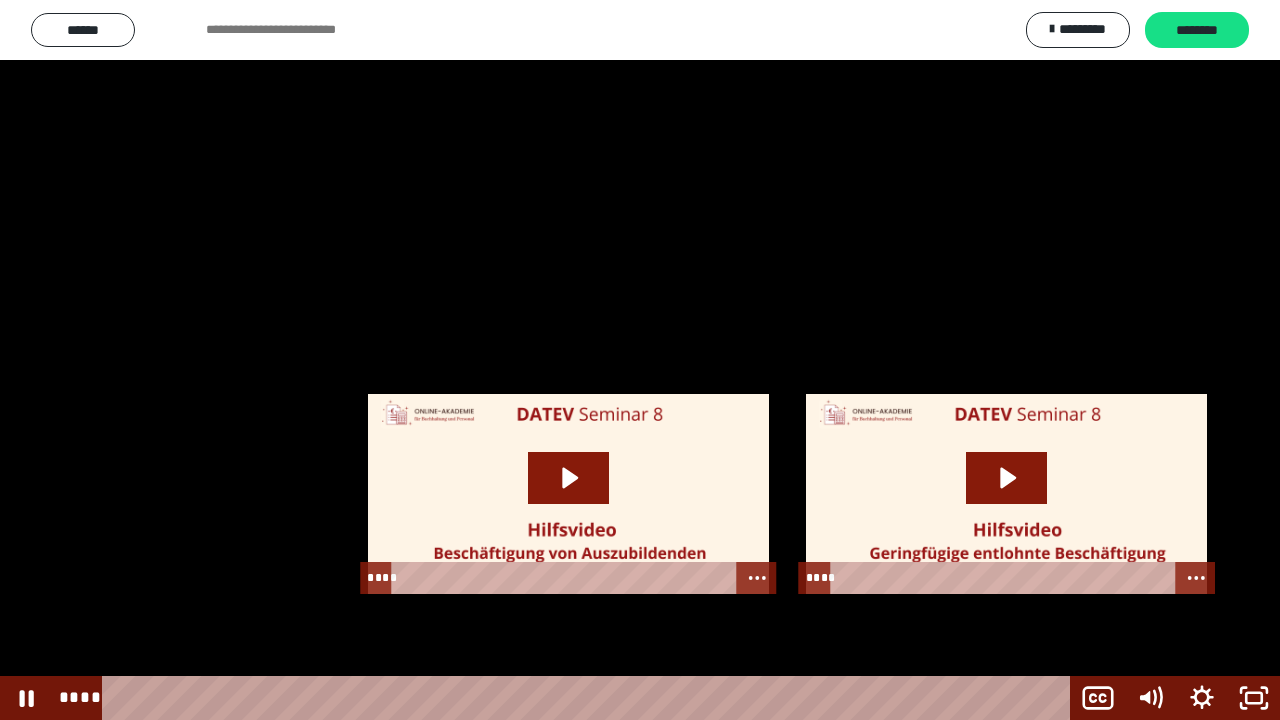 click at bounding box center (640, 360) 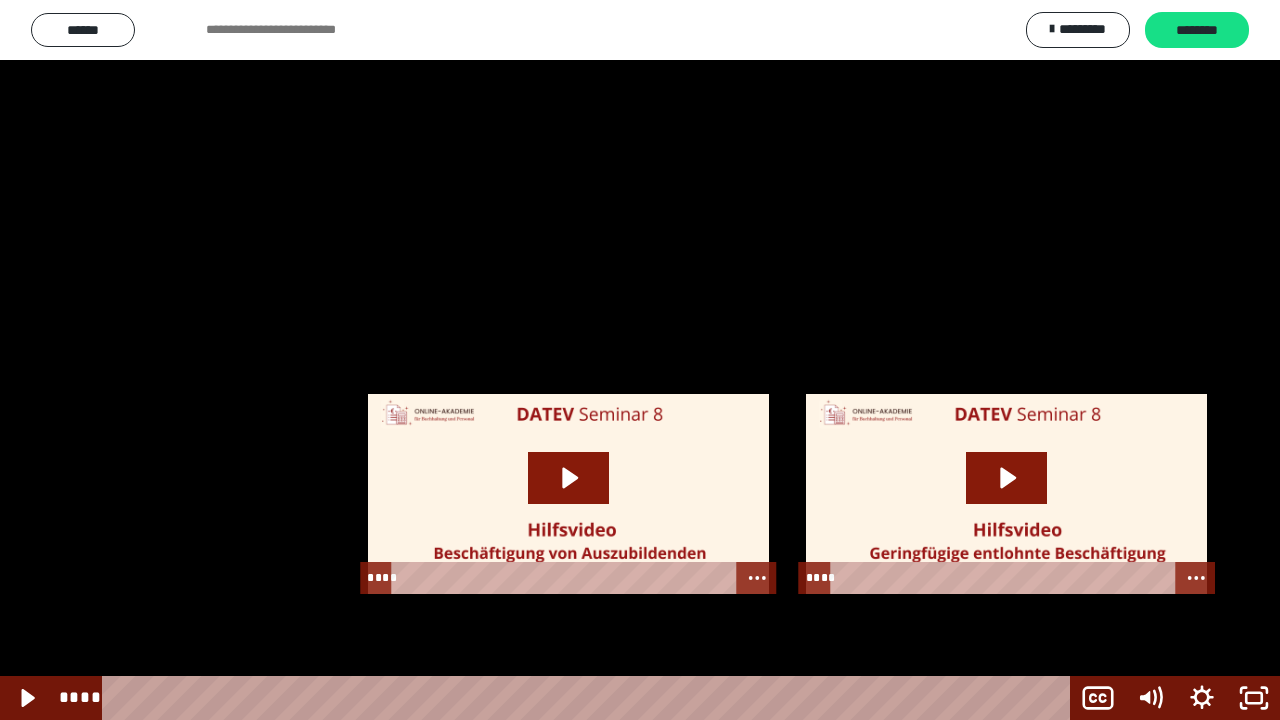 drag, startPoint x: 466, startPoint y: 378, endPoint x: 456, endPoint y: 380, distance: 10.198039 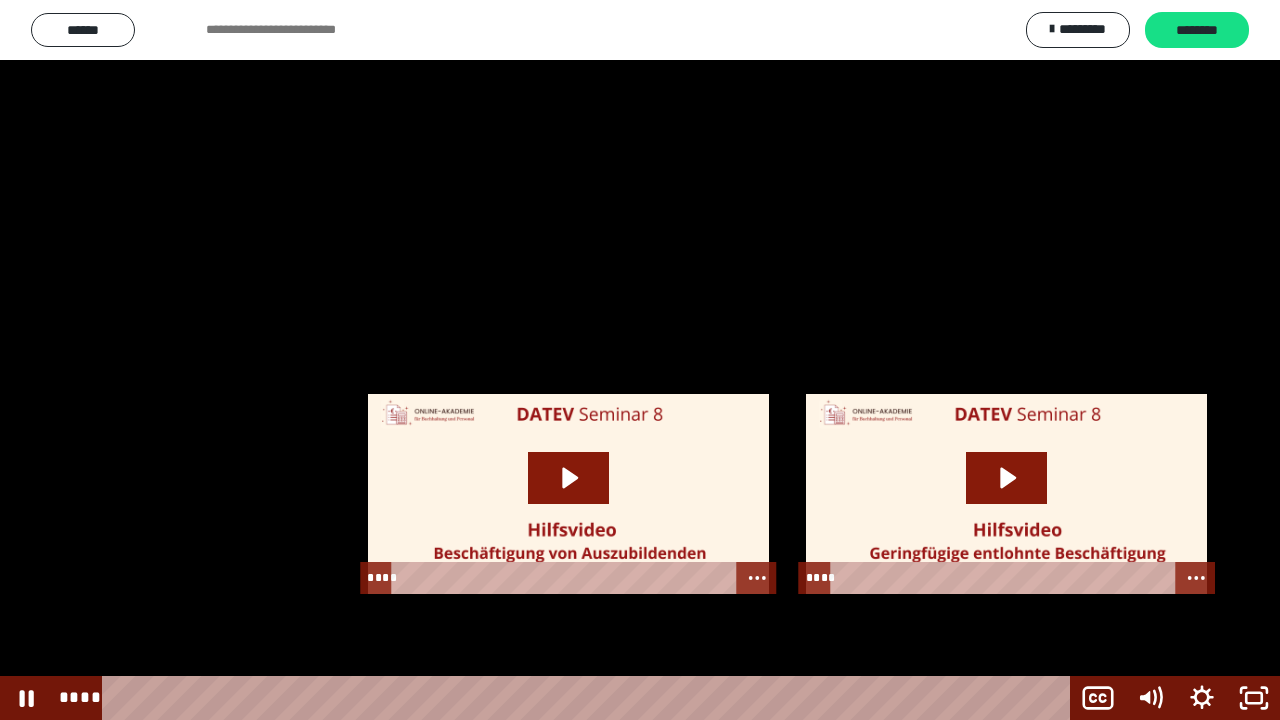 click at bounding box center (640, 360) 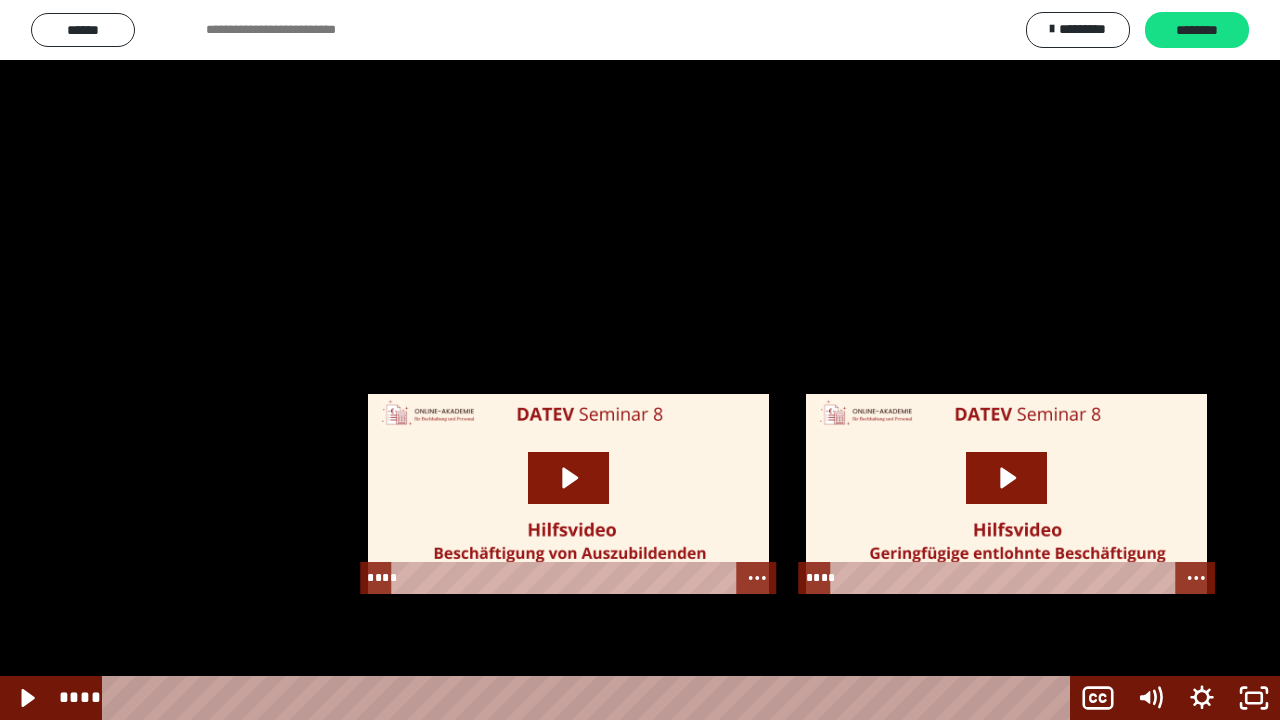 click at bounding box center [640, 360] 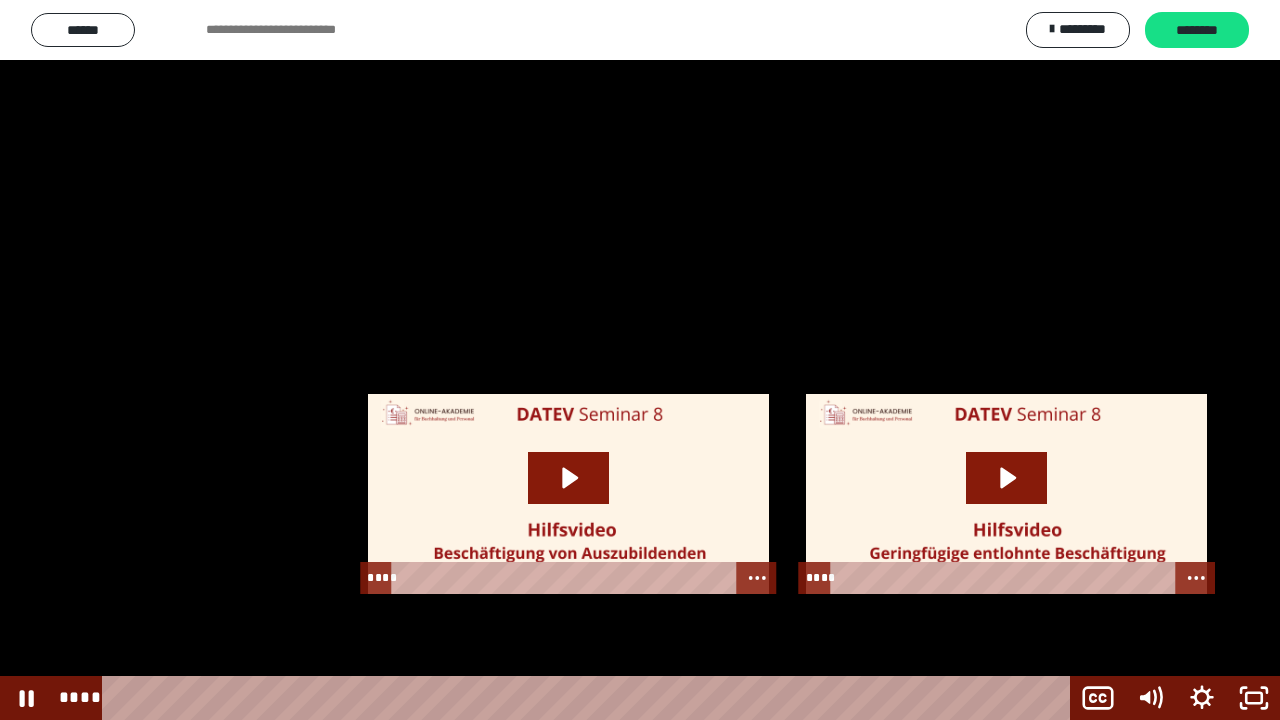 click at bounding box center [640, 360] 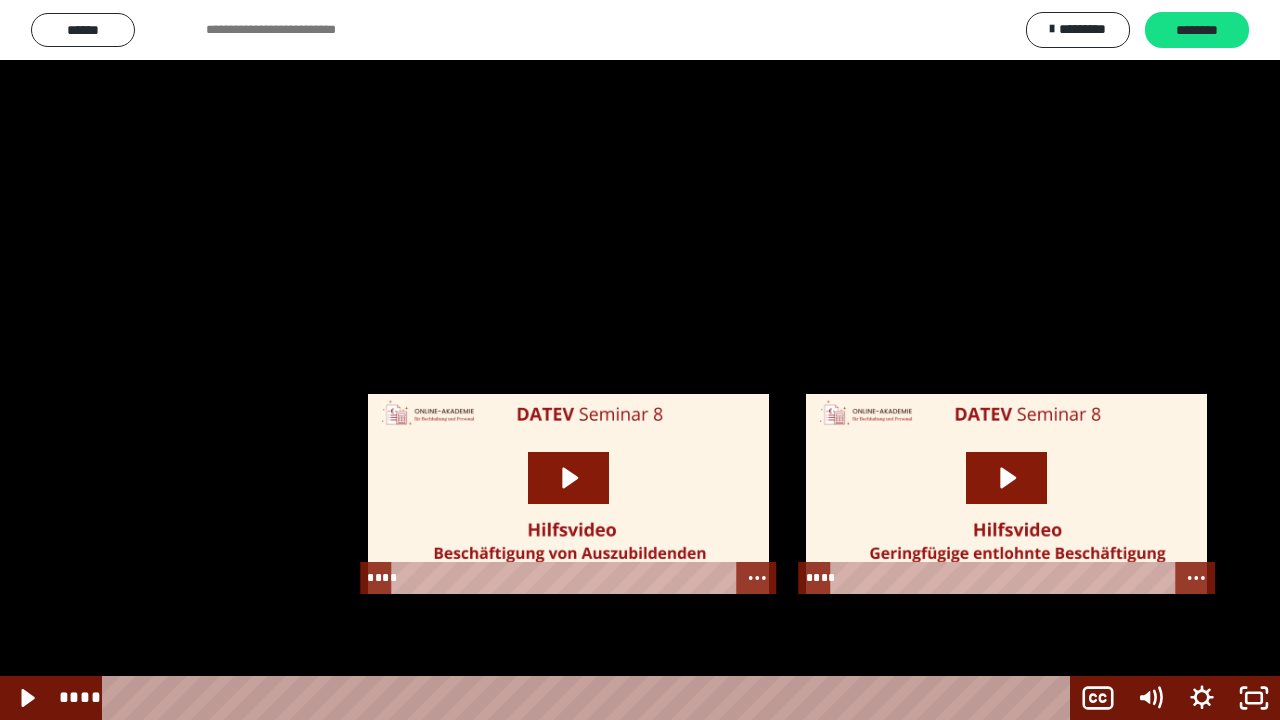 click at bounding box center [640, 360] 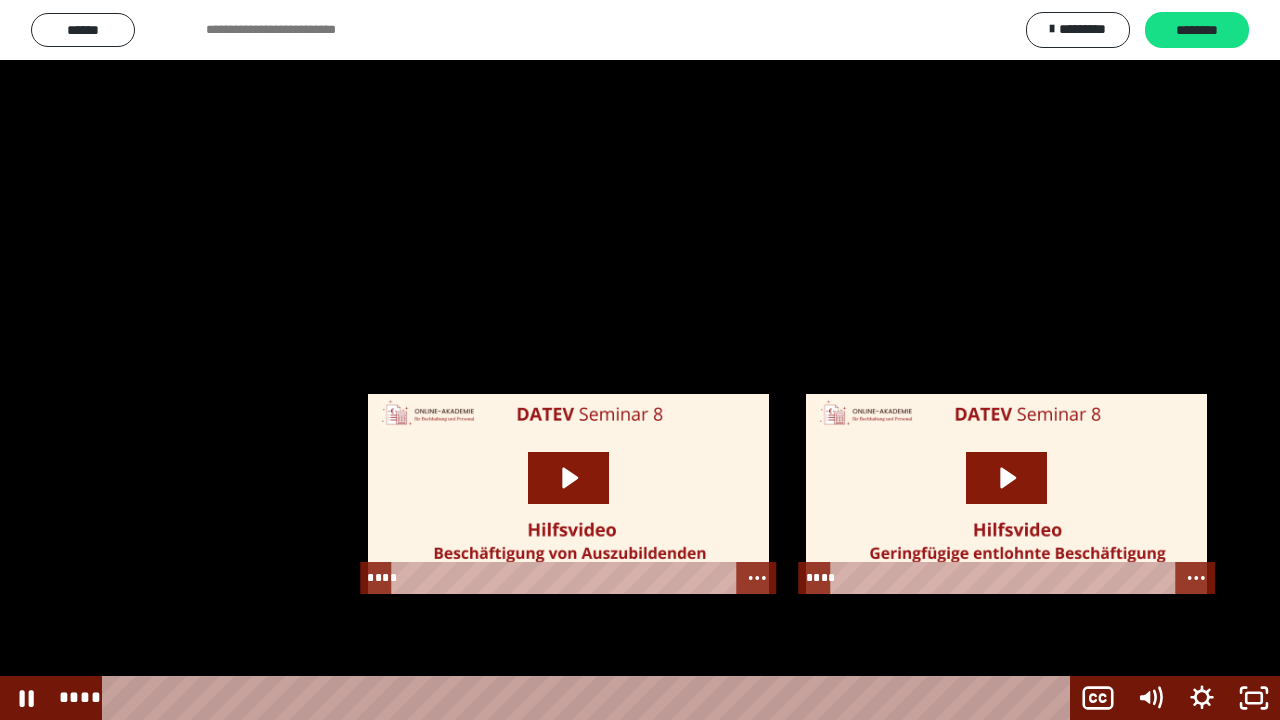 click at bounding box center [640, 360] 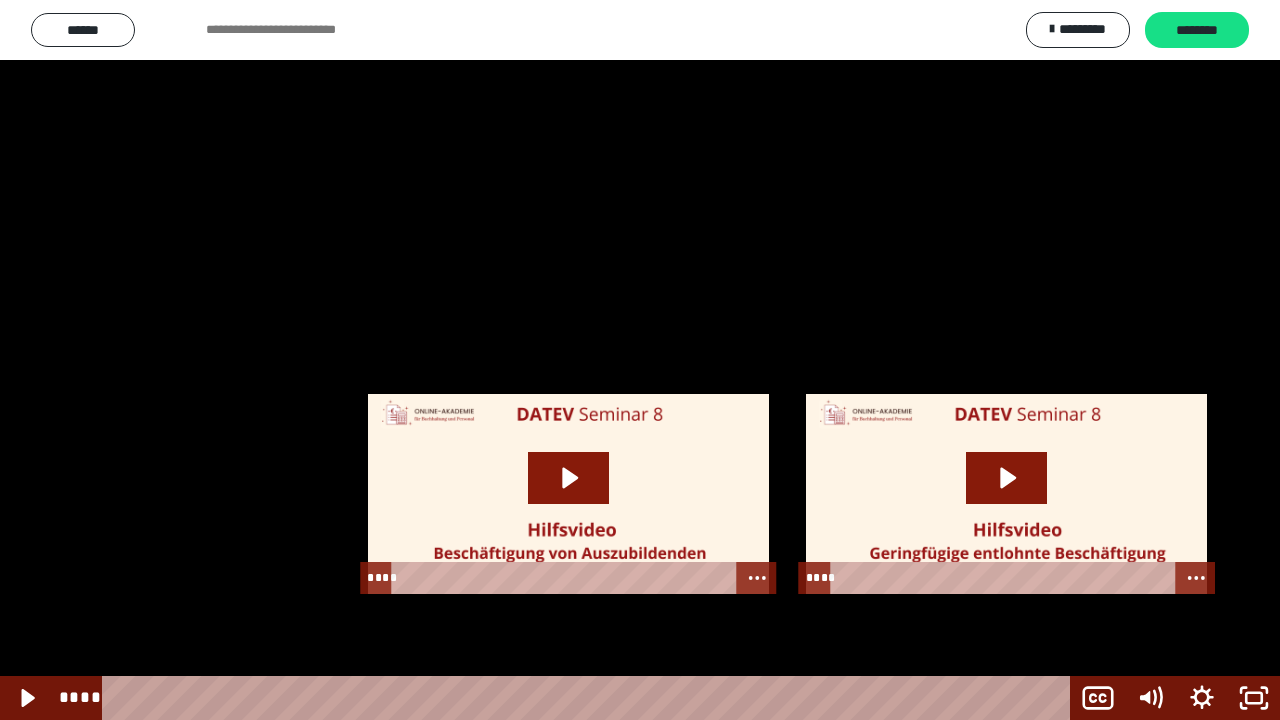 click at bounding box center (640, 360) 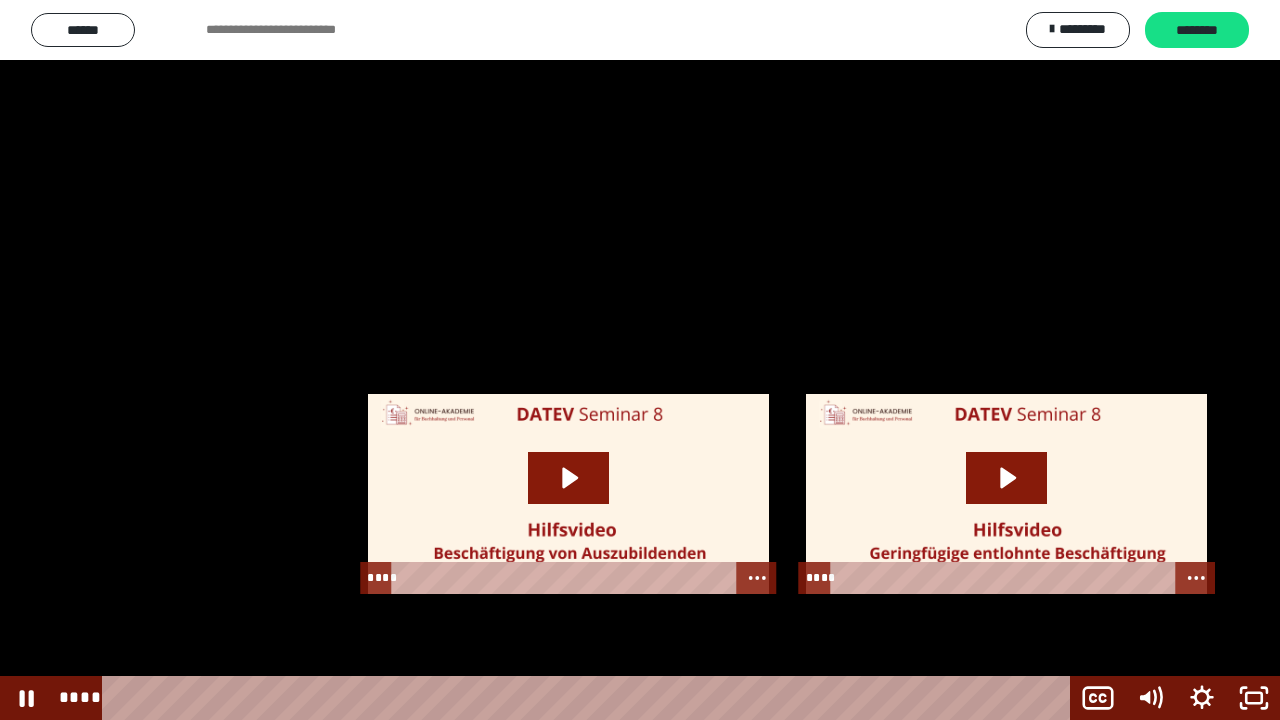 click at bounding box center (640, 360) 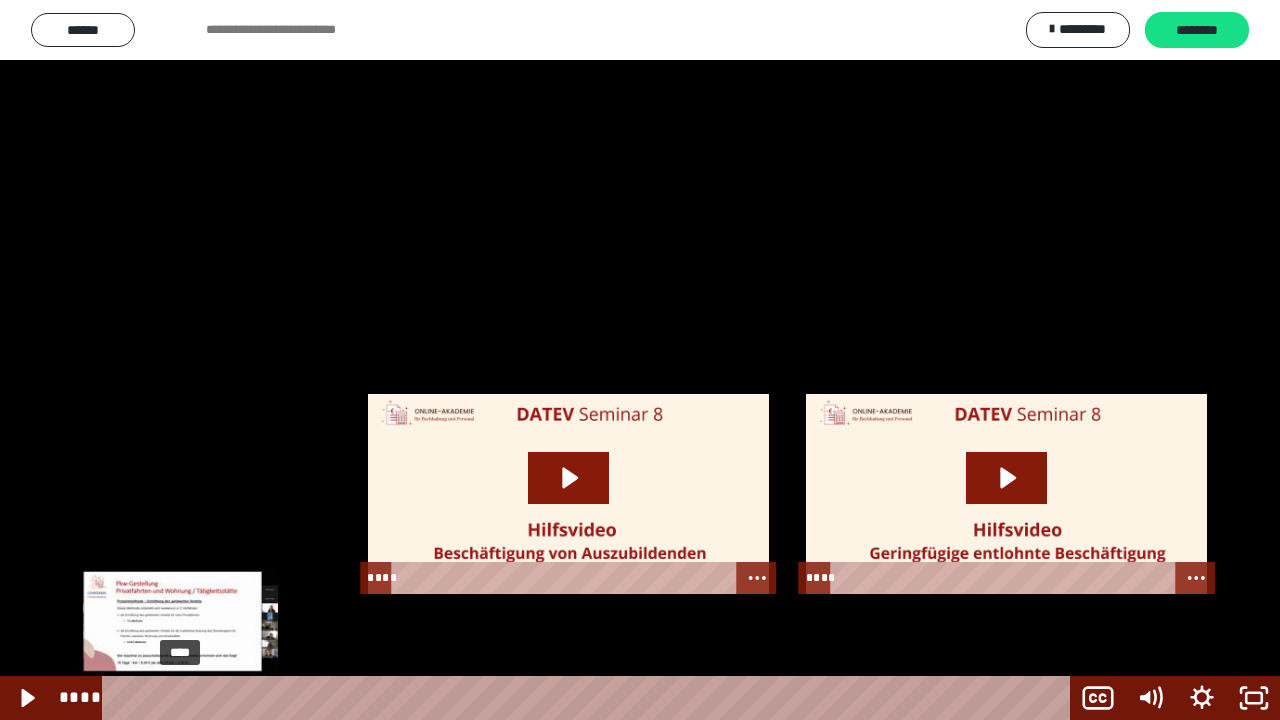 click at bounding box center (180, 698) 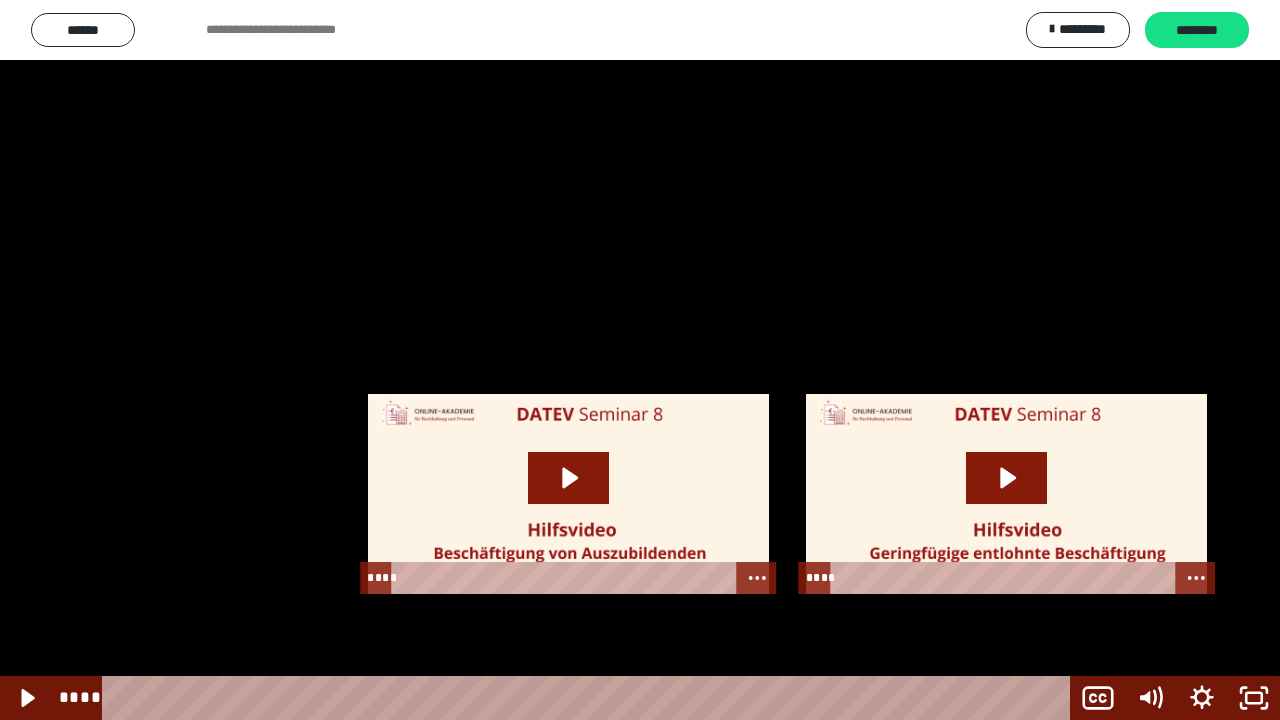 click at bounding box center (640, 360) 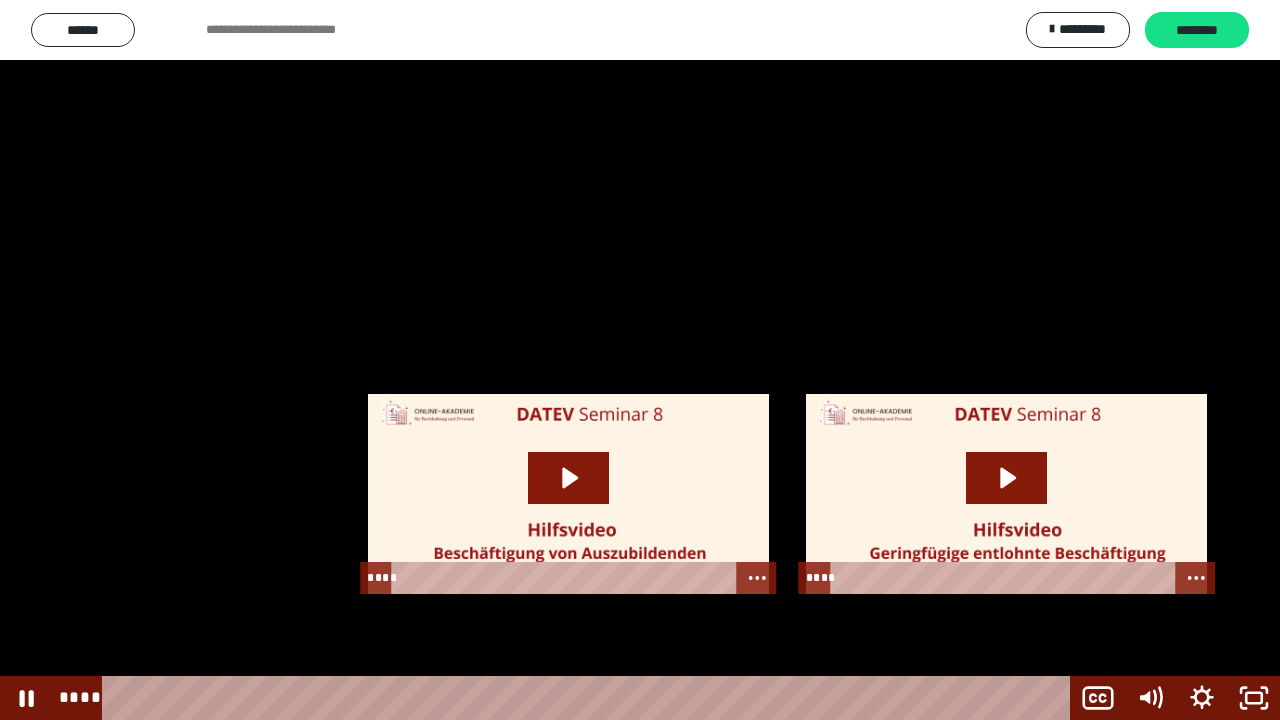click at bounding box center (640, 360) 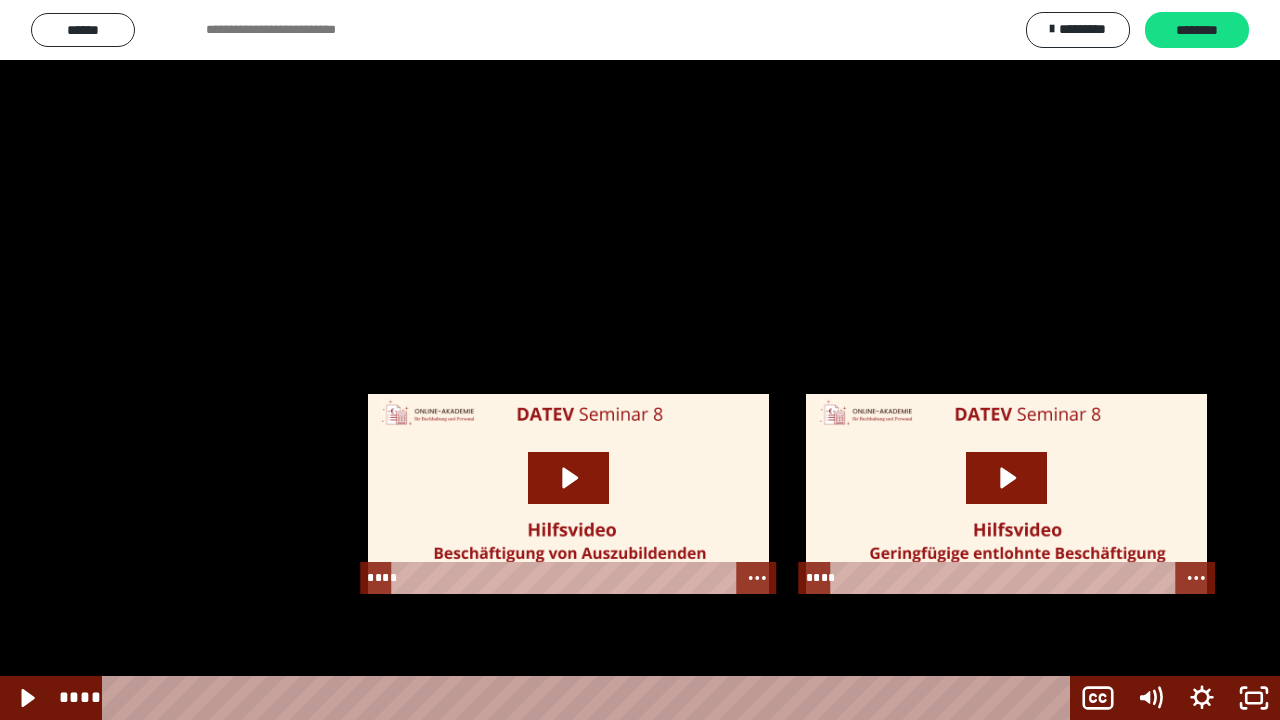 click at bounding box center (640, 360) 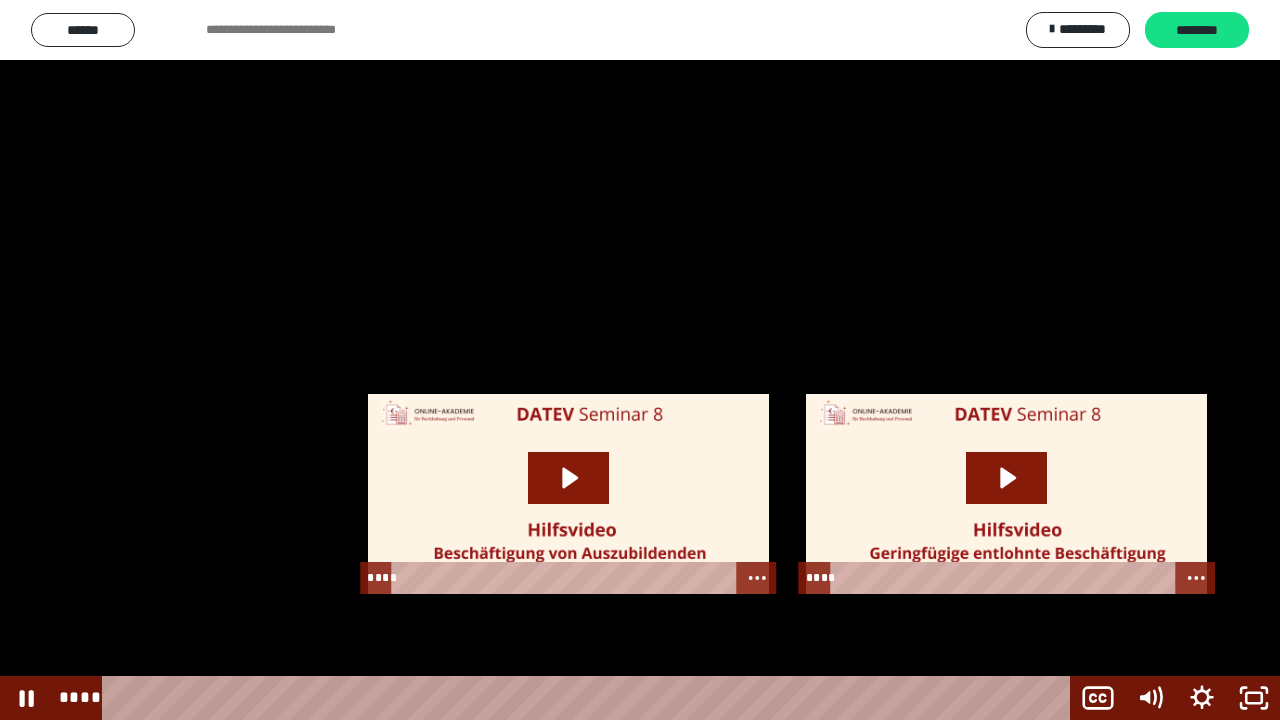 click at bounding box center [640, 360] 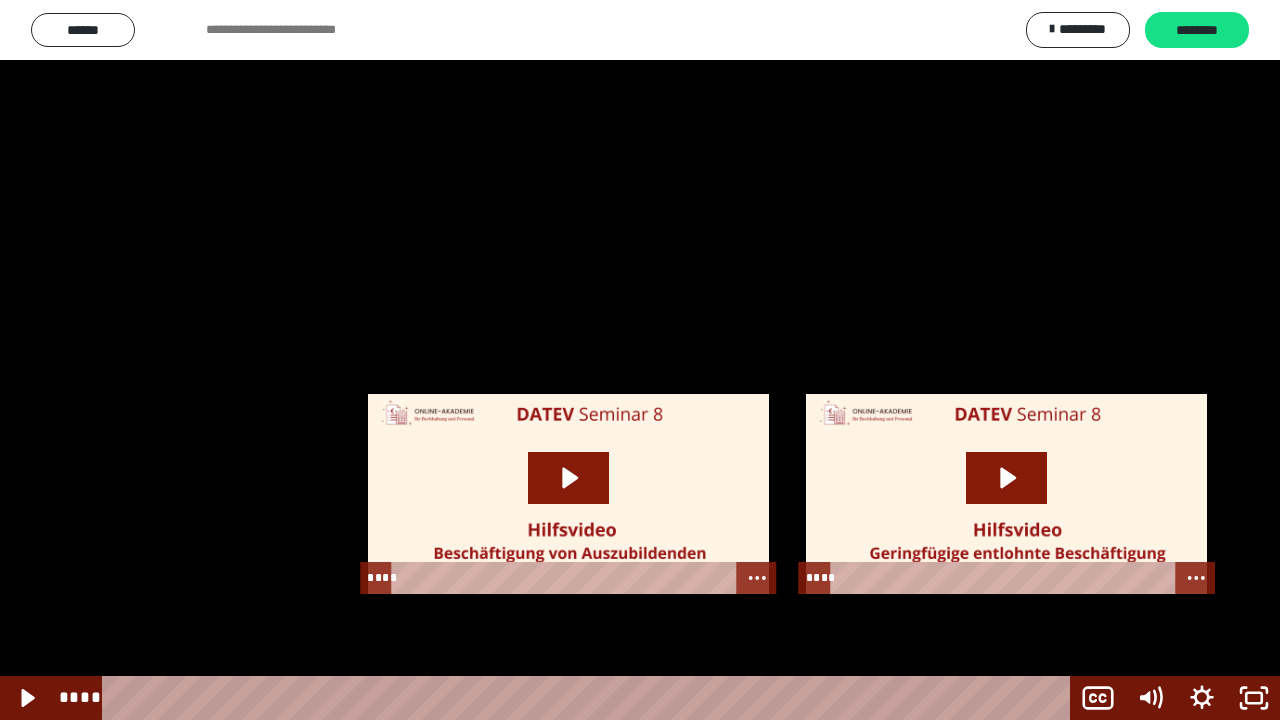 click at bounding box center [640, 360] 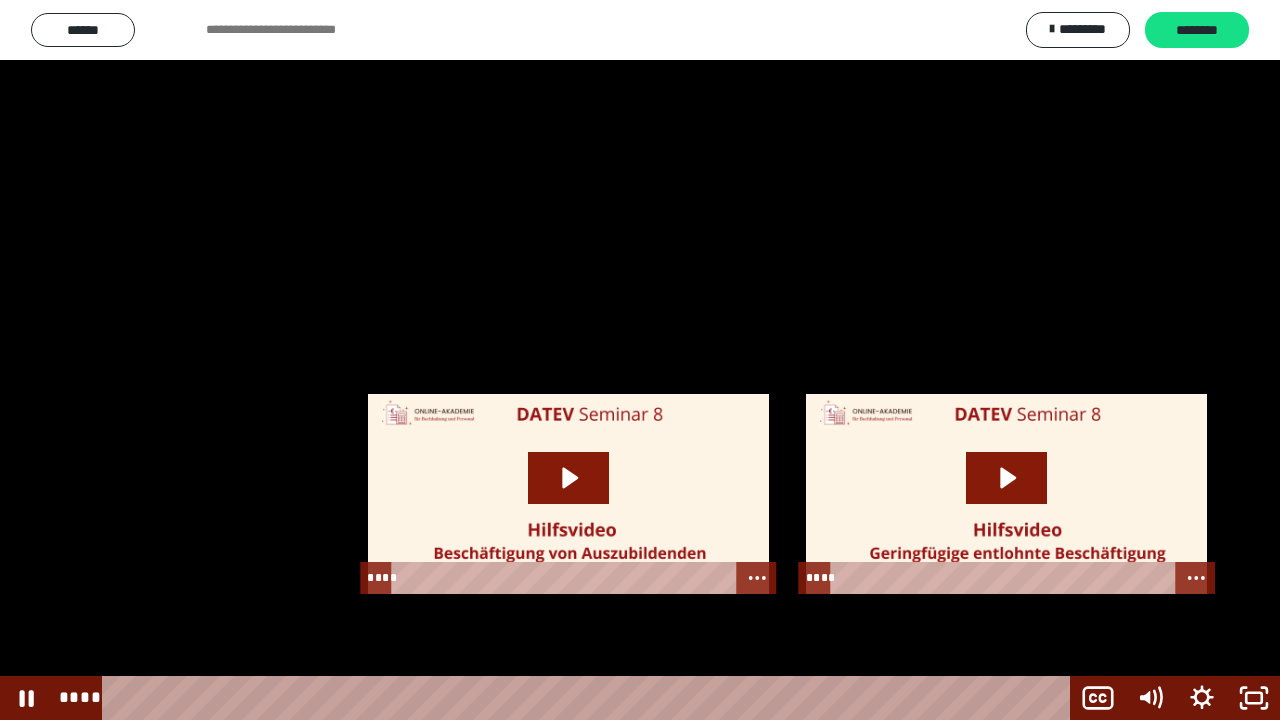 click at bounding box center [640, 360] 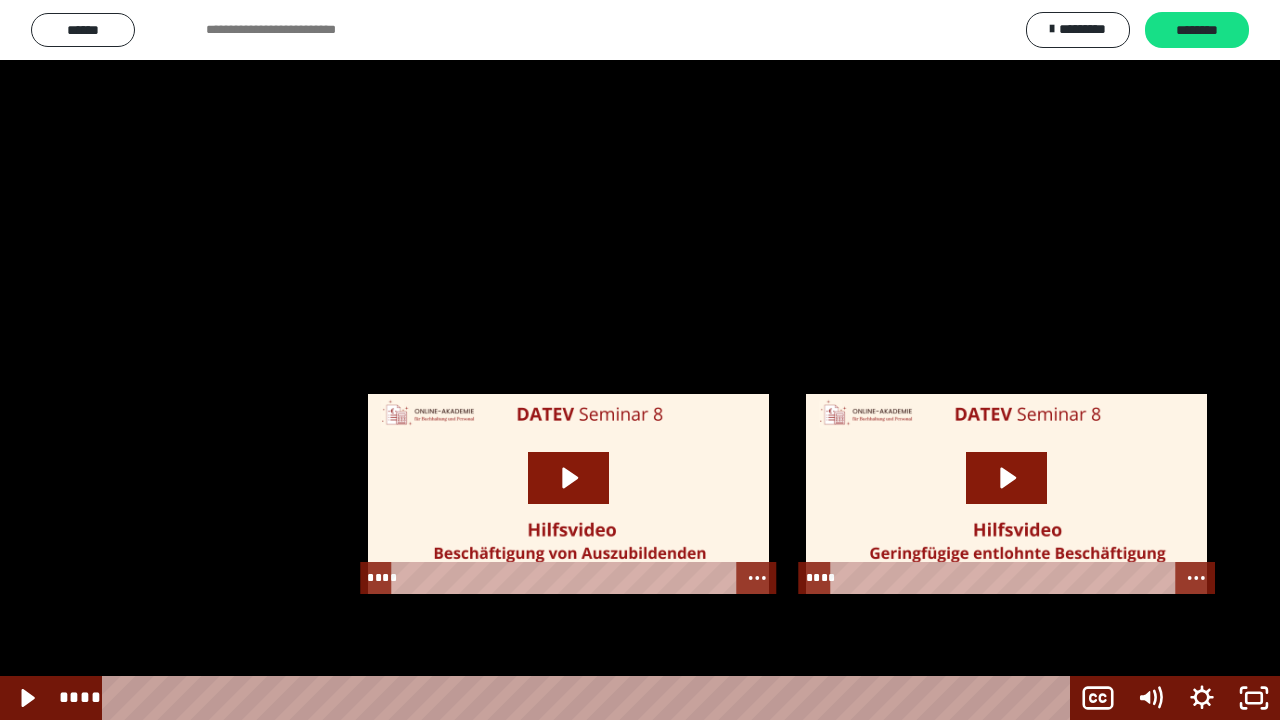 click at bounding box center (640, 360) 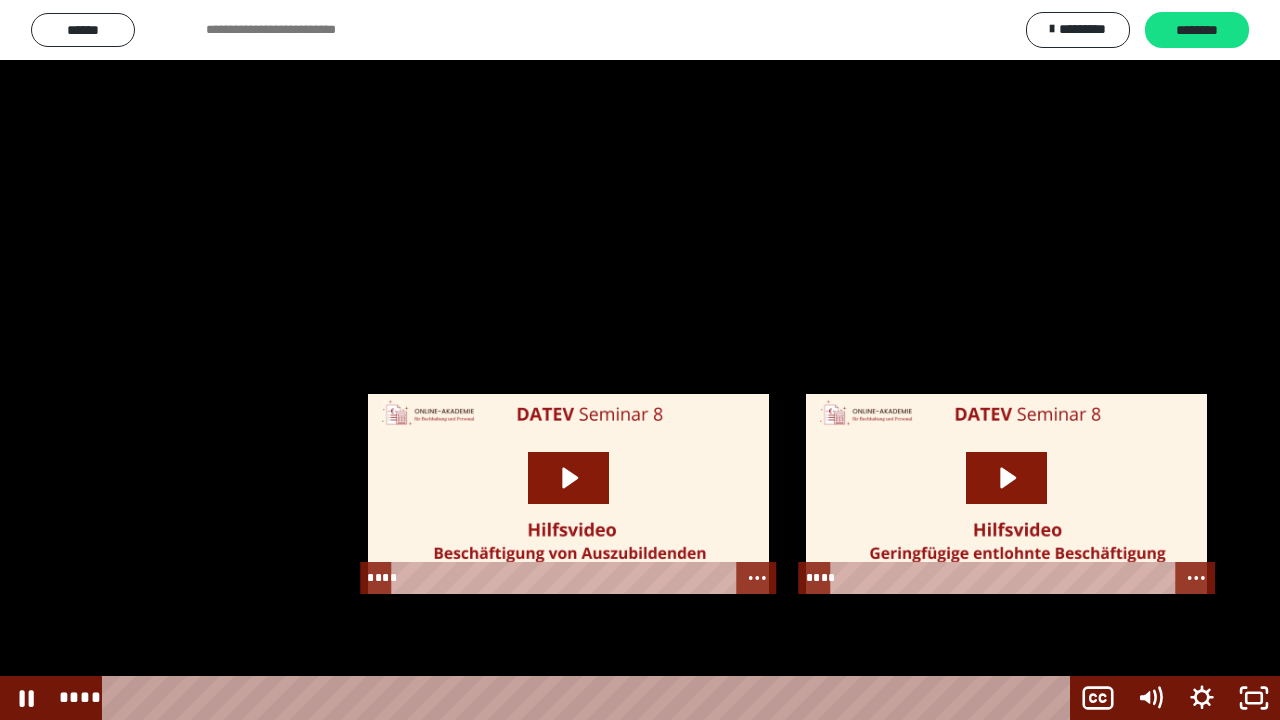 click at bounding box center [640, 360] 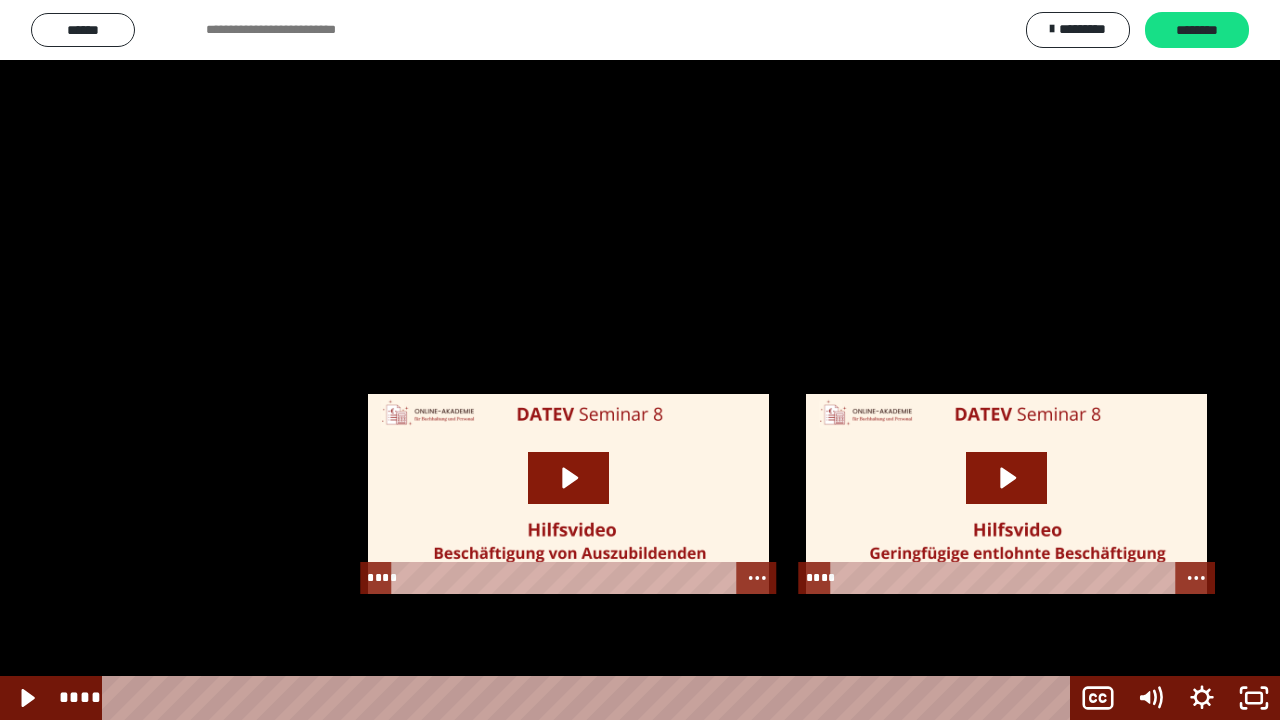 type 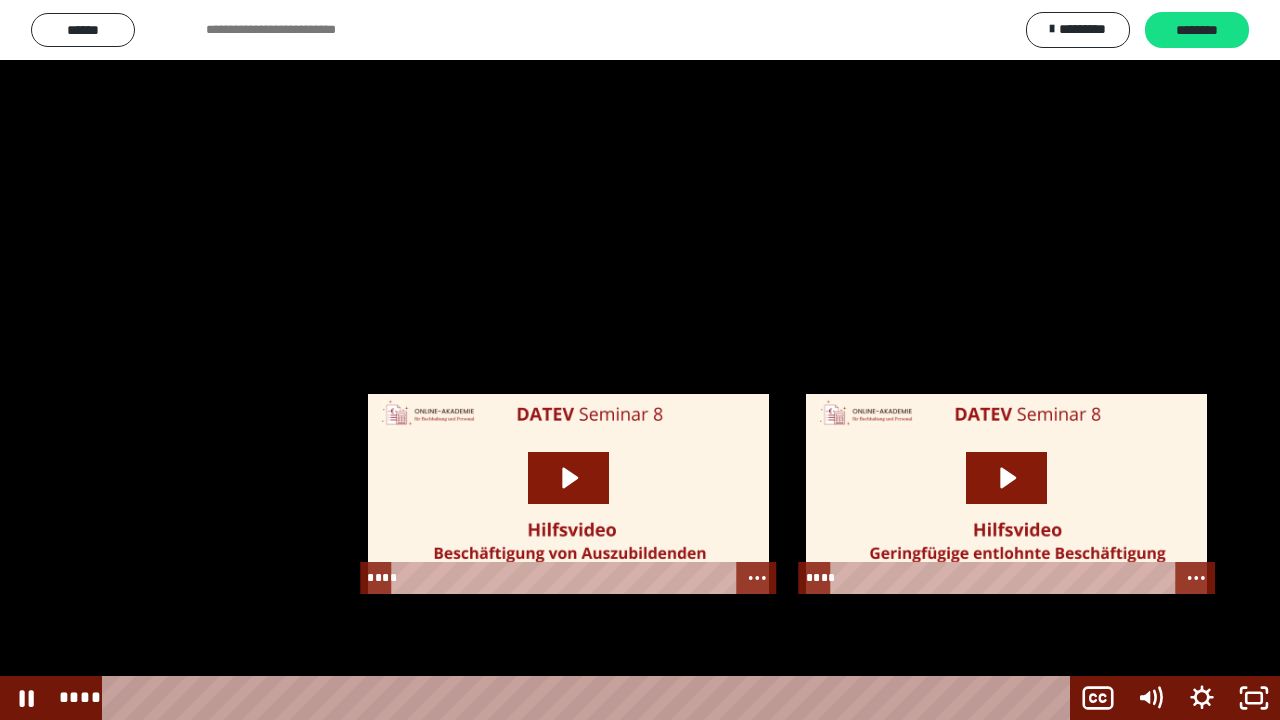 click at bounding box center (640, 360) 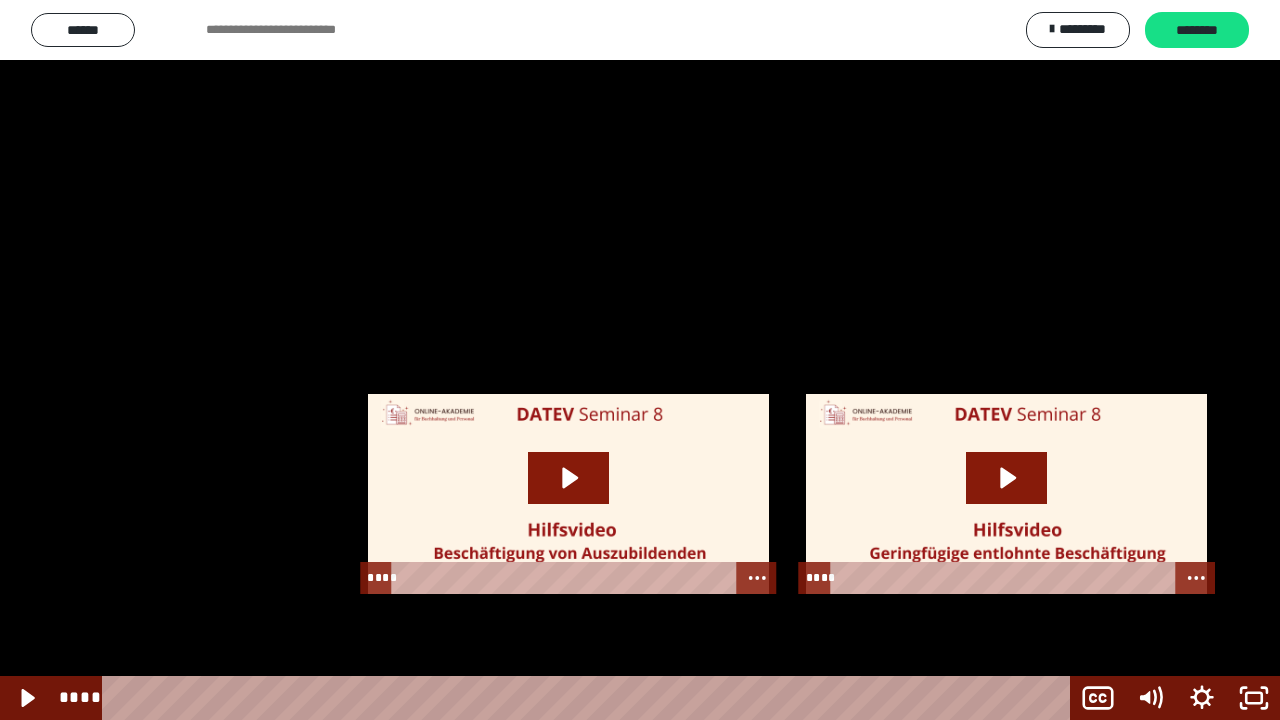 click at bounding box center [640, 360] 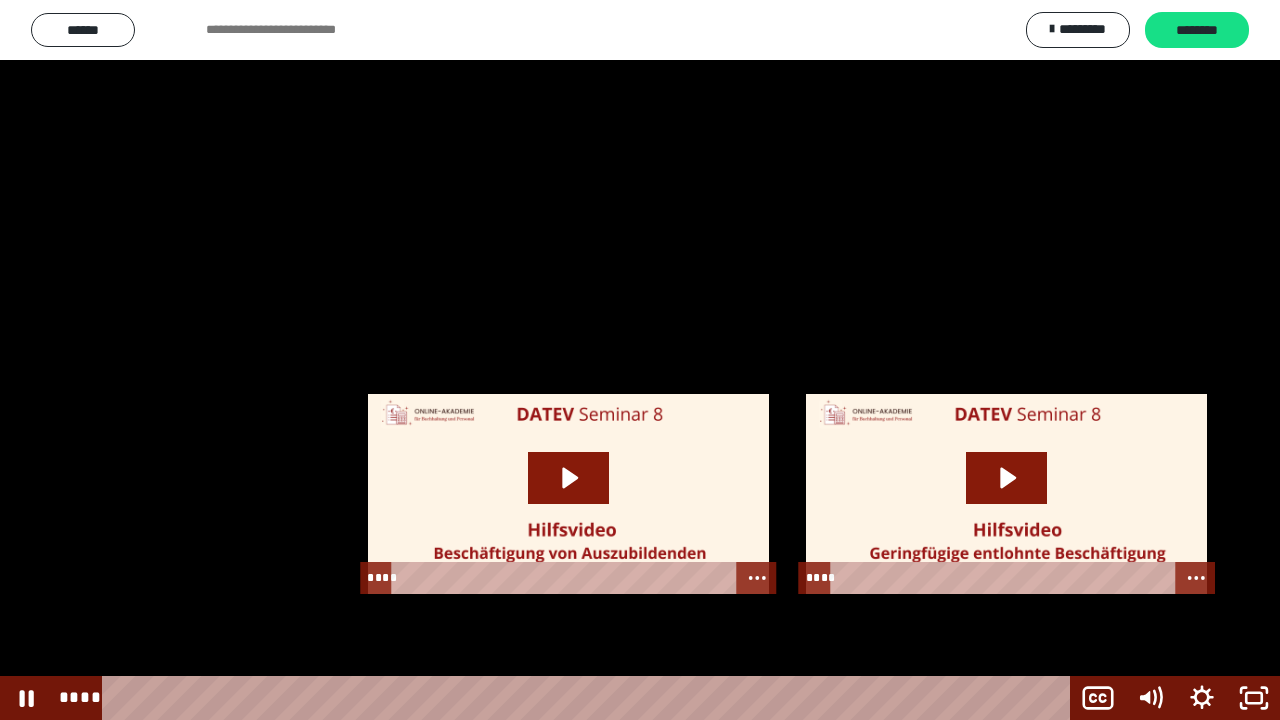 click at bounding box center [640, 360] 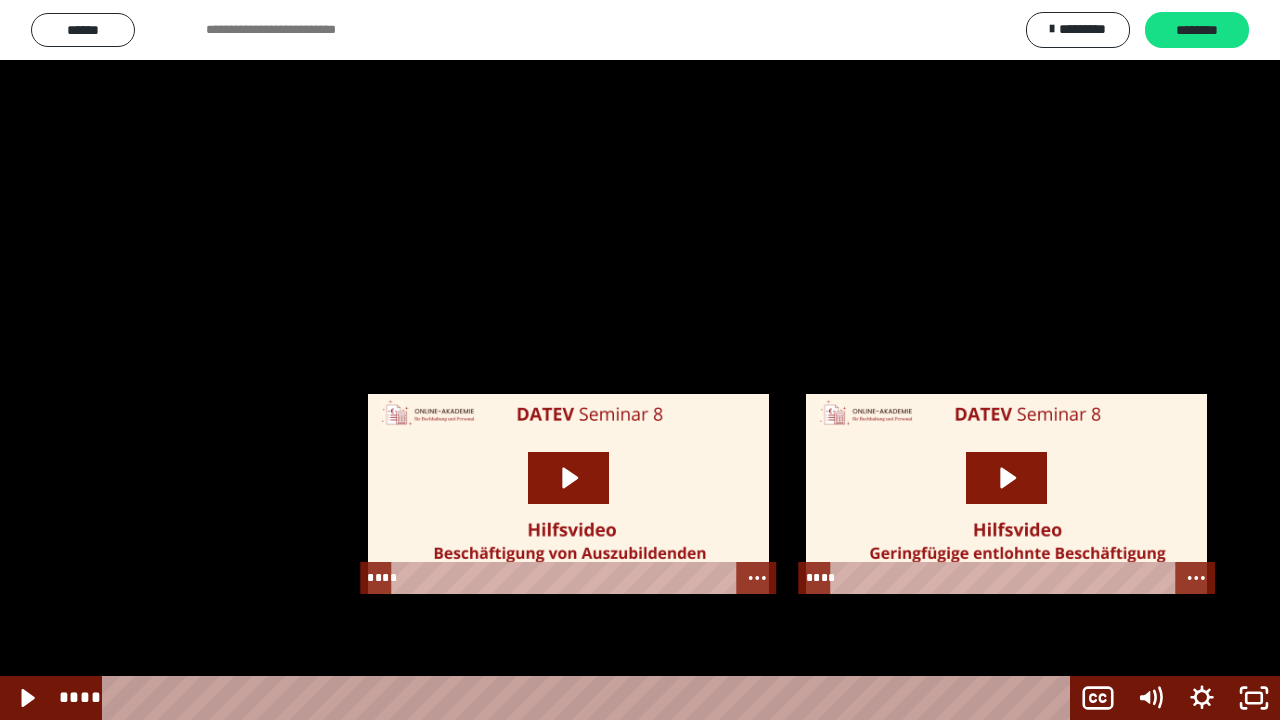 click at bounding box center [0, 0] 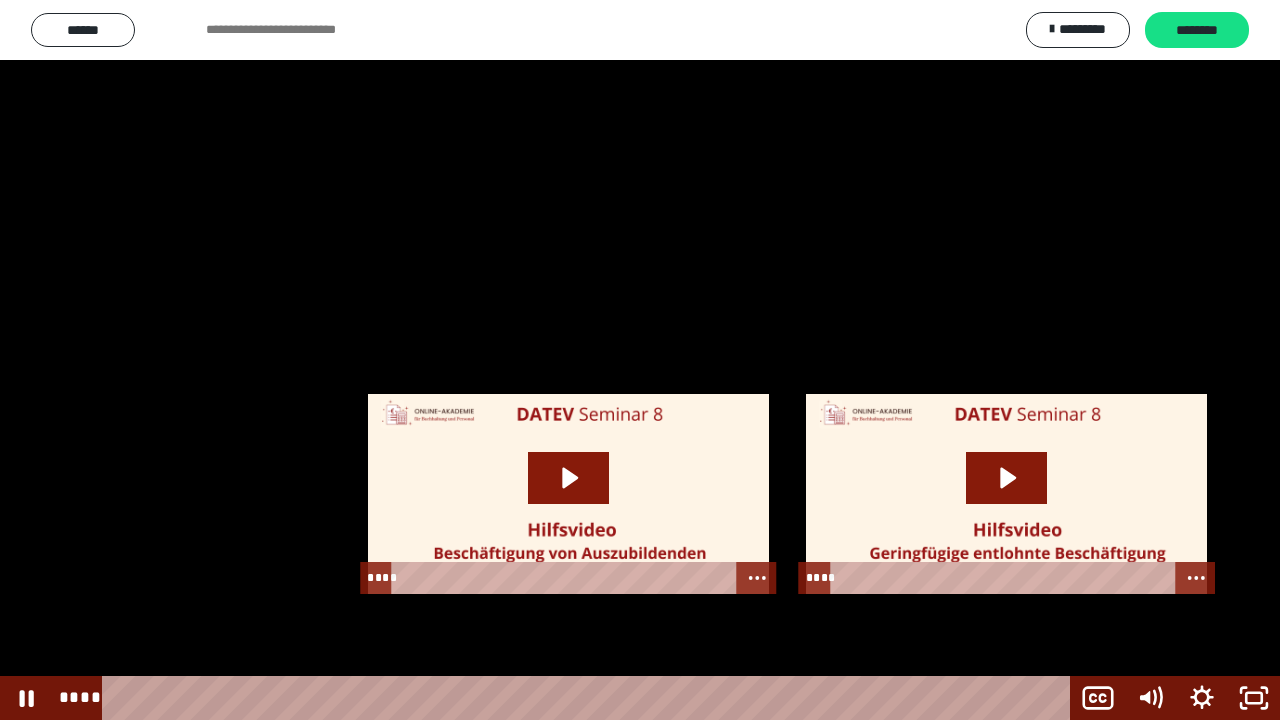 click at bounding box center (640, 360) 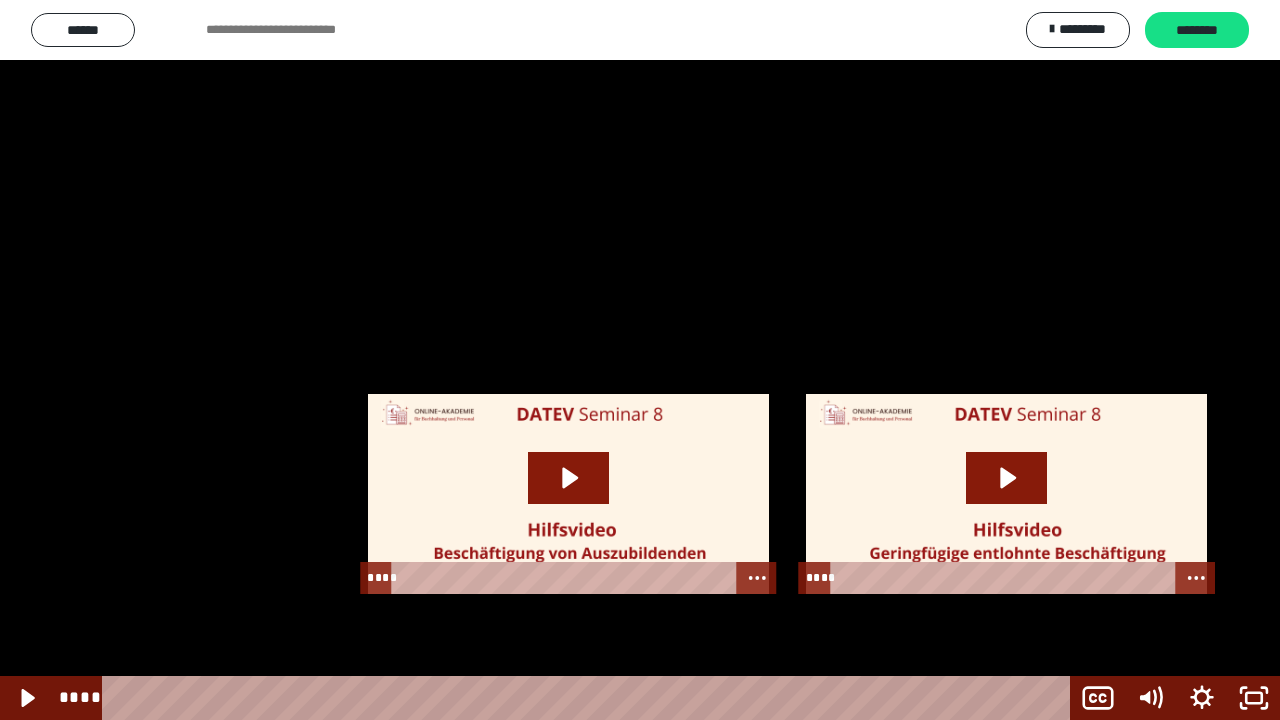 click at bounding box center [0, 0] 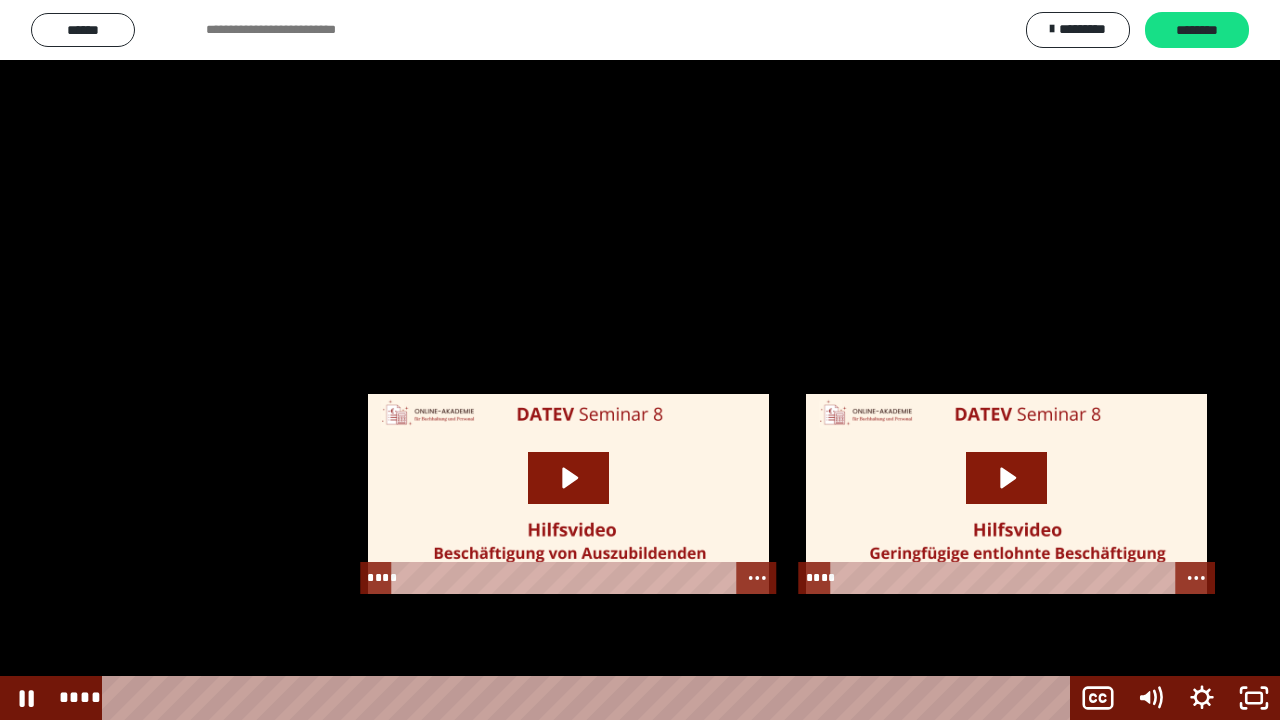 click at bounding box center [640, 360] 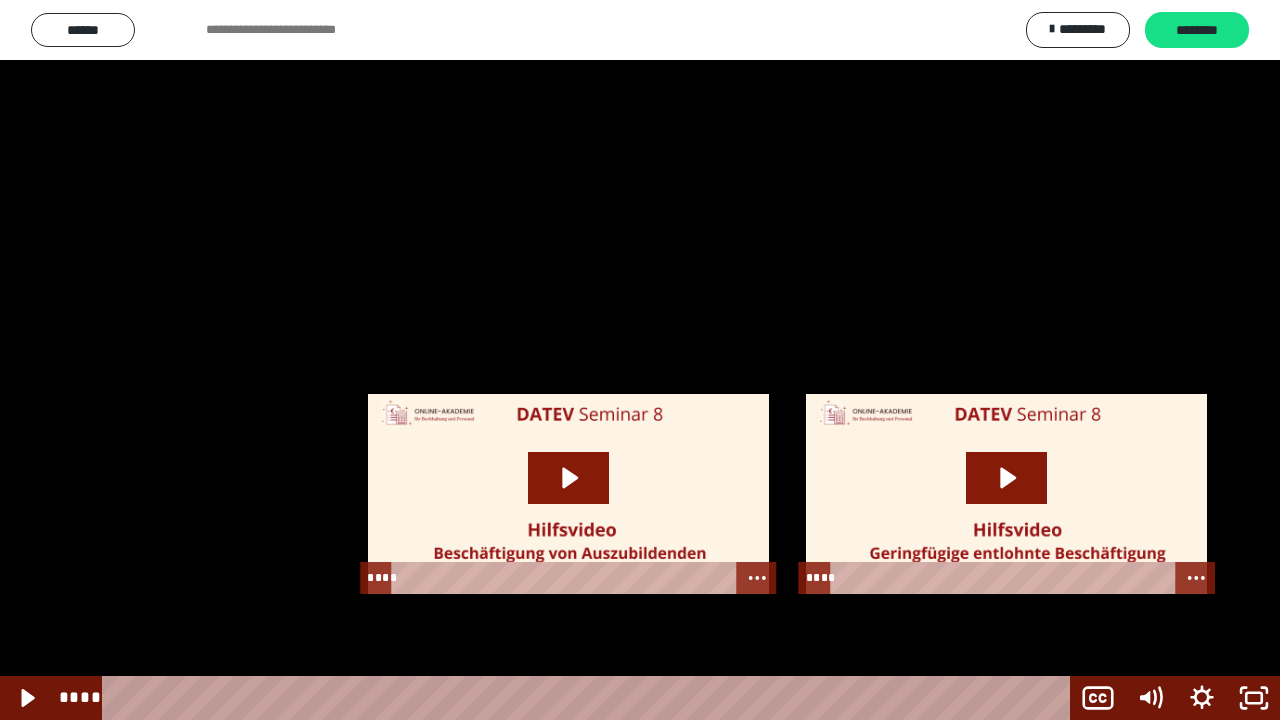 click at bounding box center [640, 360] 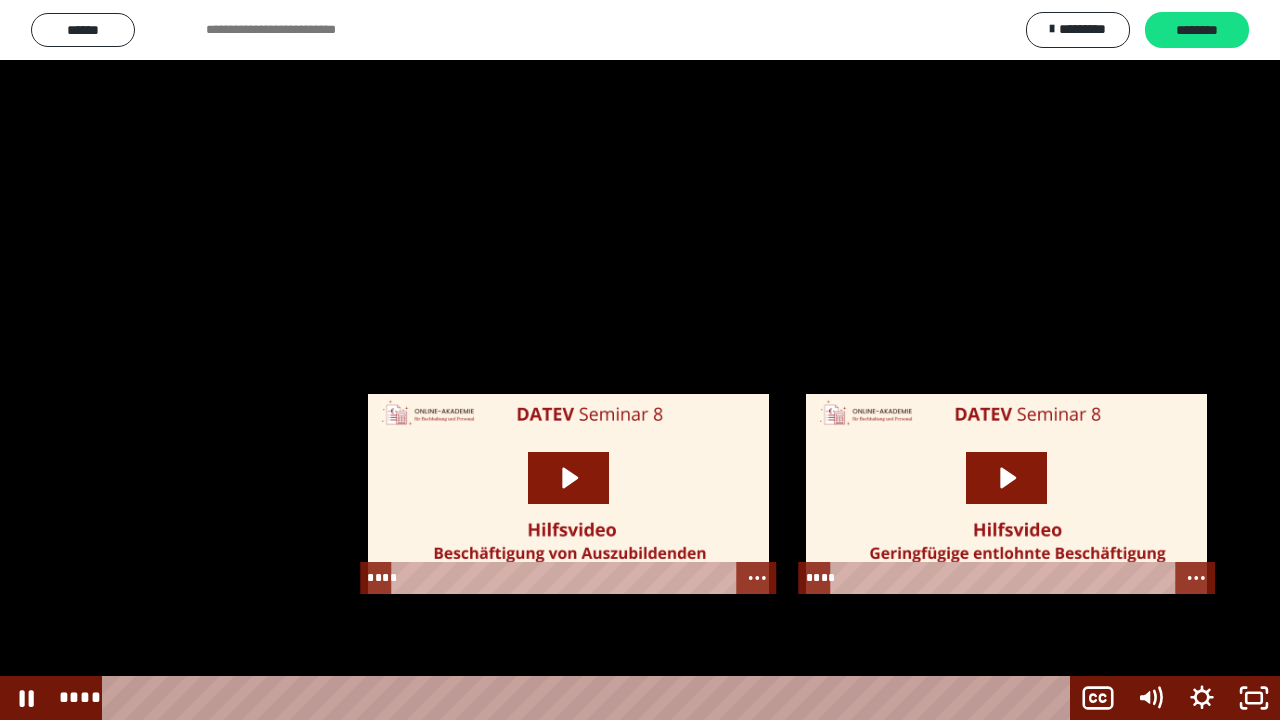click at bounding box center (640, 360) 